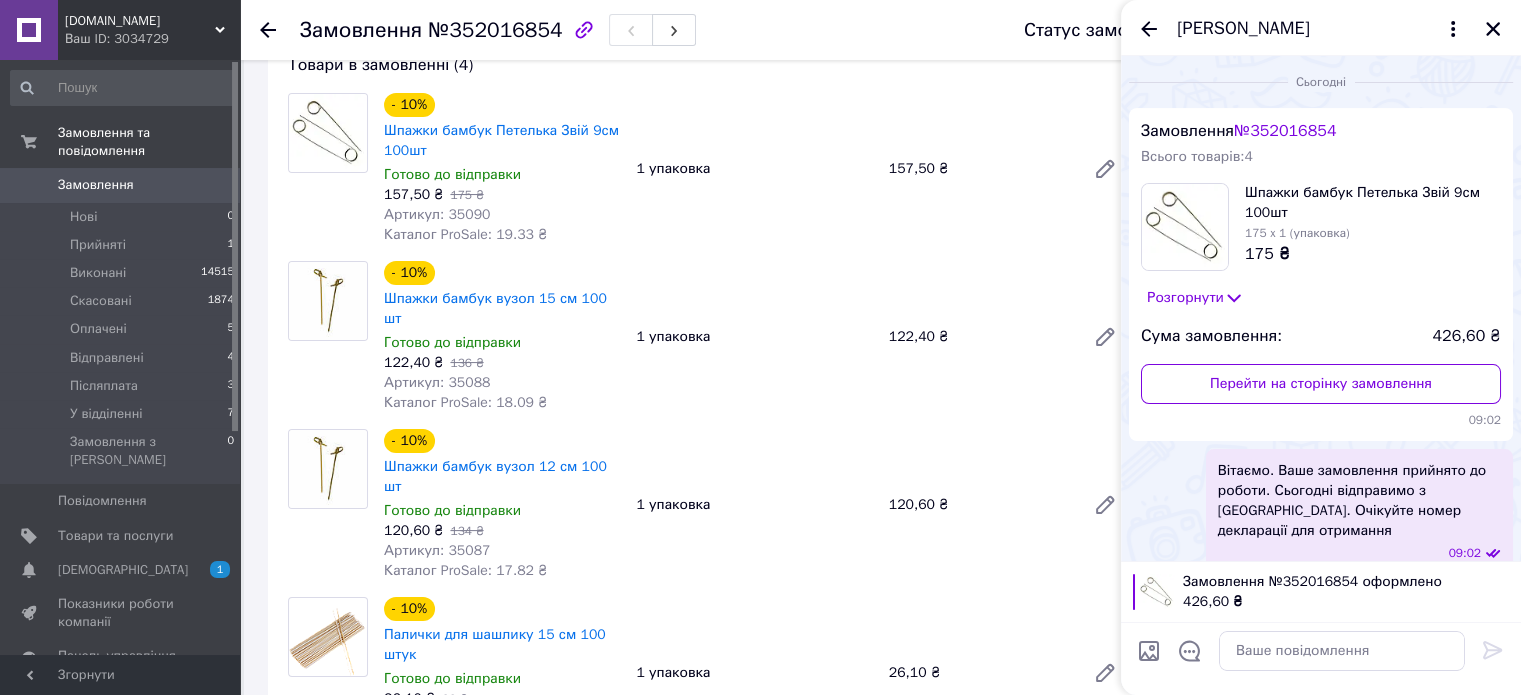 scroll, scrollTop: 200, scrollLeft: 0, axis: vertical 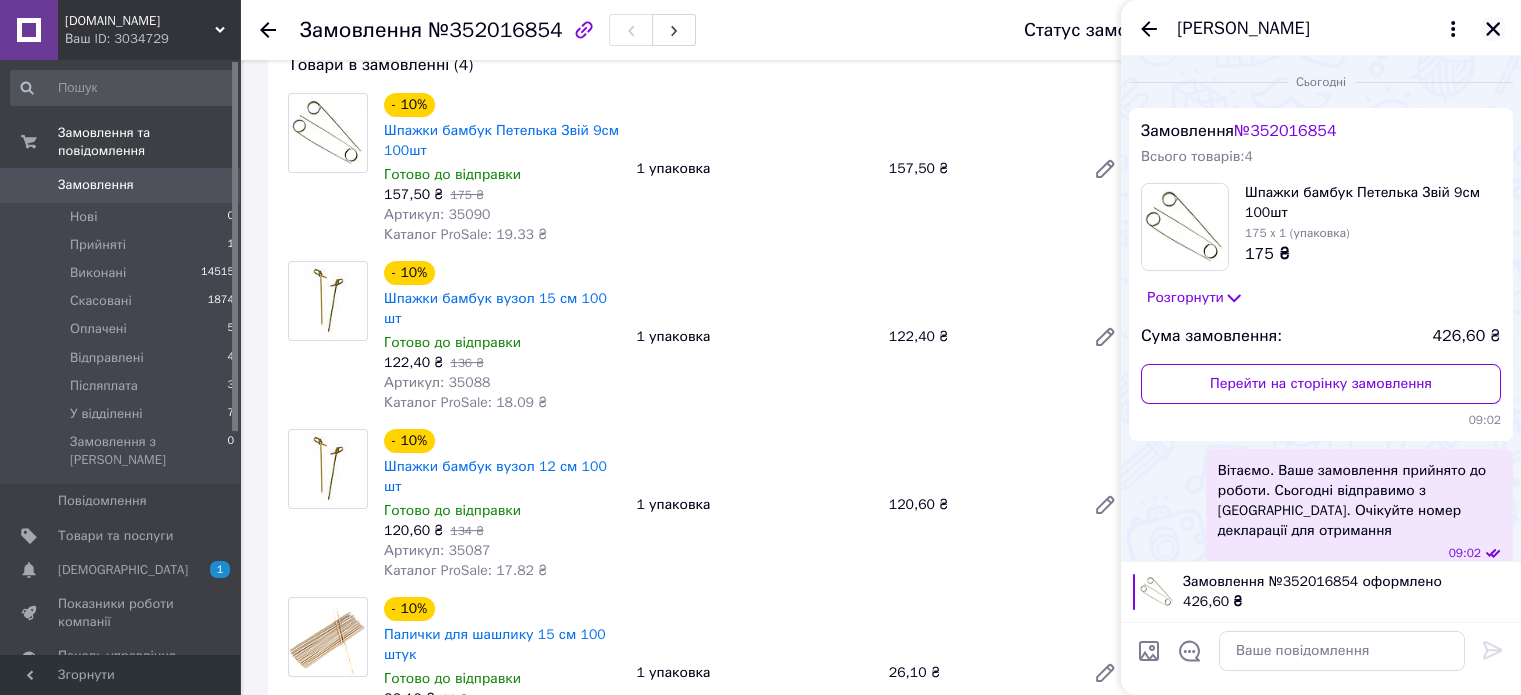 click 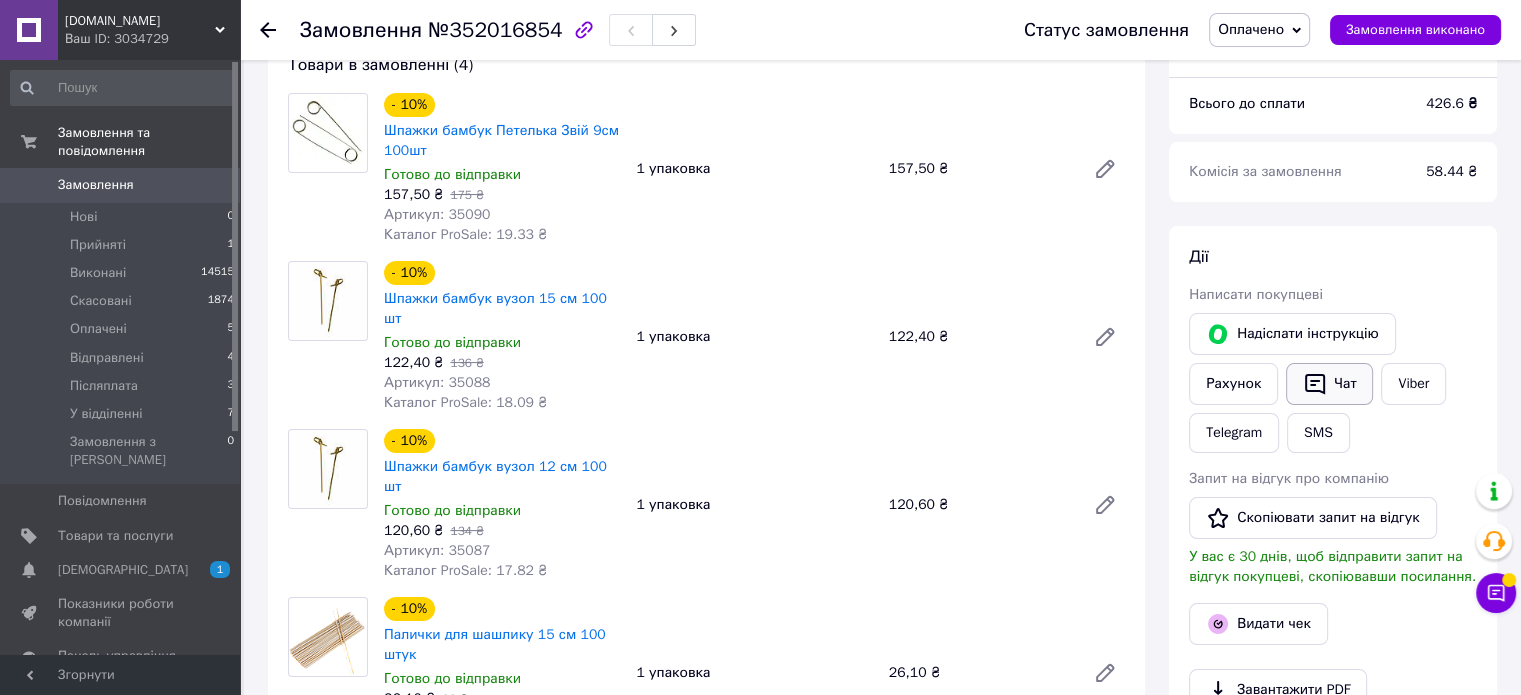 click 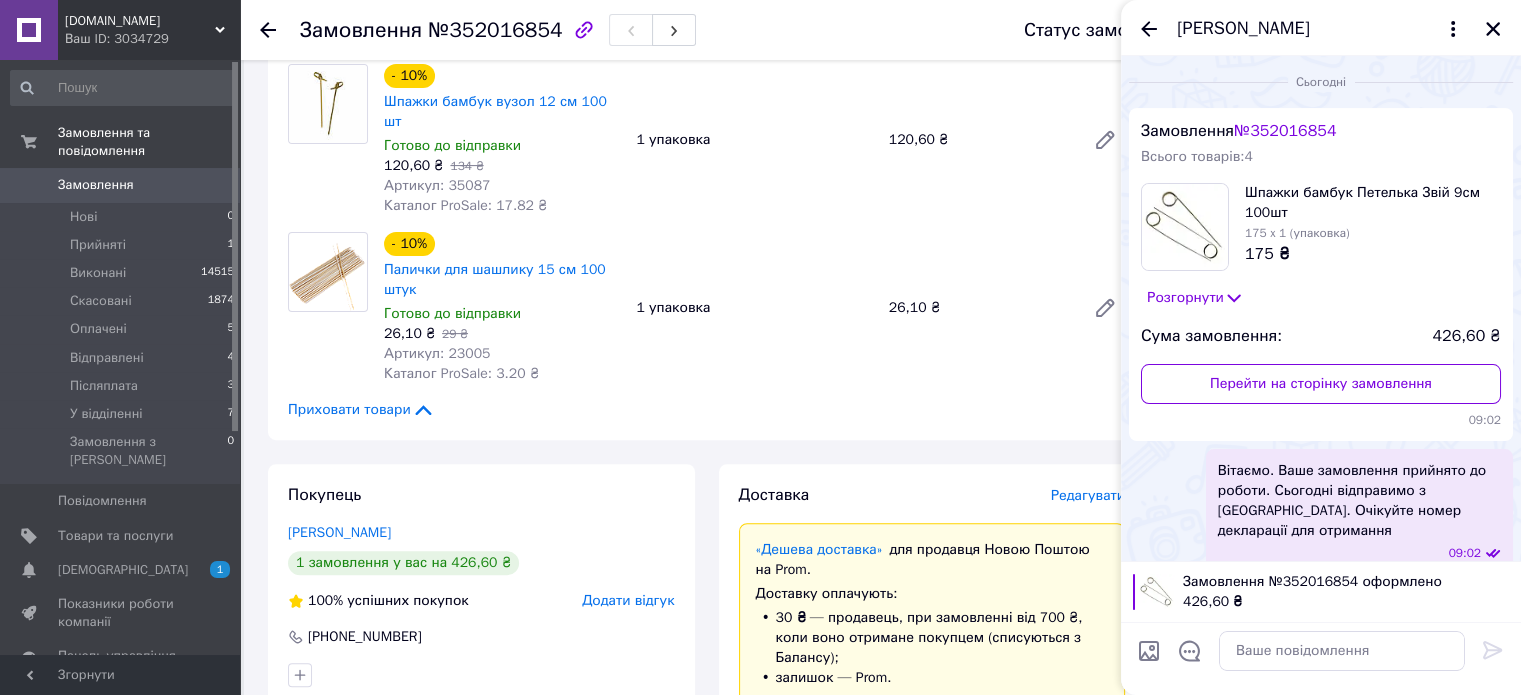 scroll, scrollTop: 600, scrollLeft: 0, axis: vertical 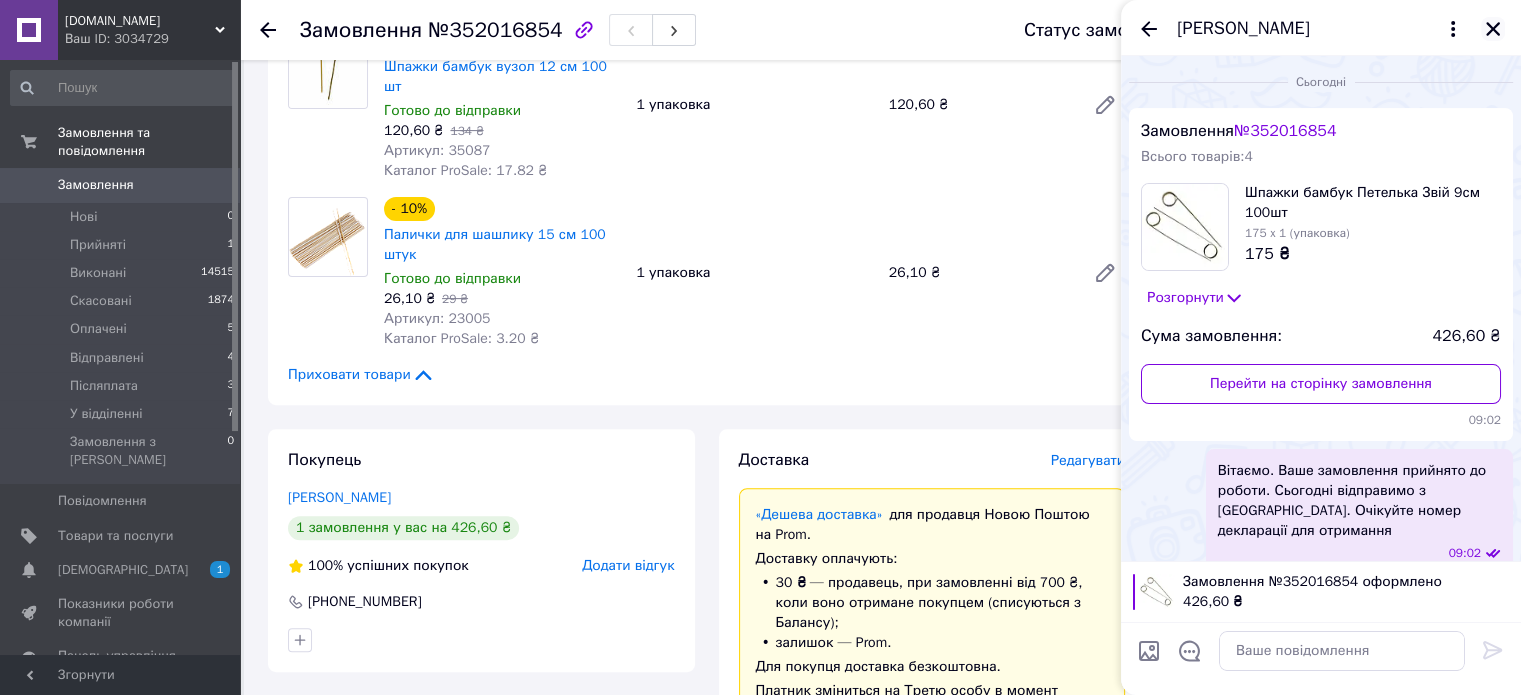 click 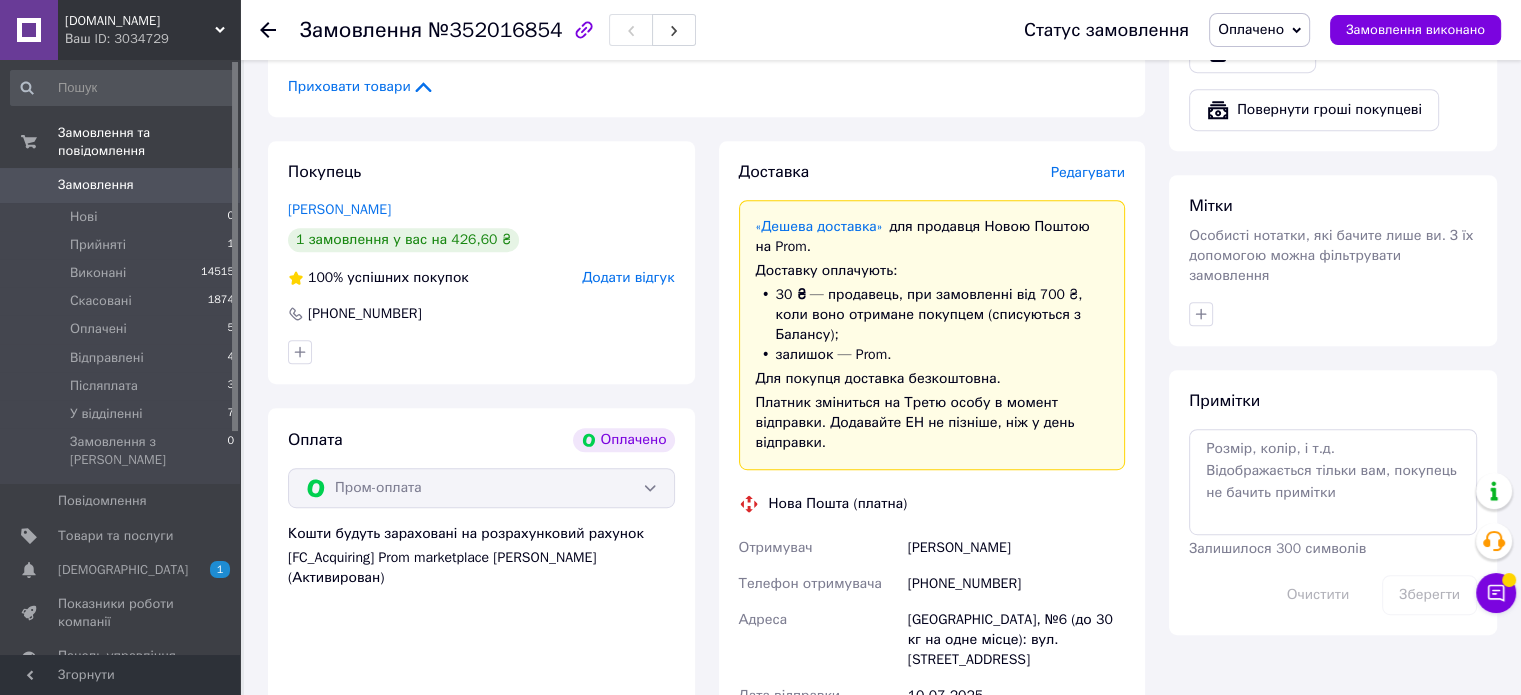 scroll, scrollTop: 900, scrollLeft: 0, axis: vertical 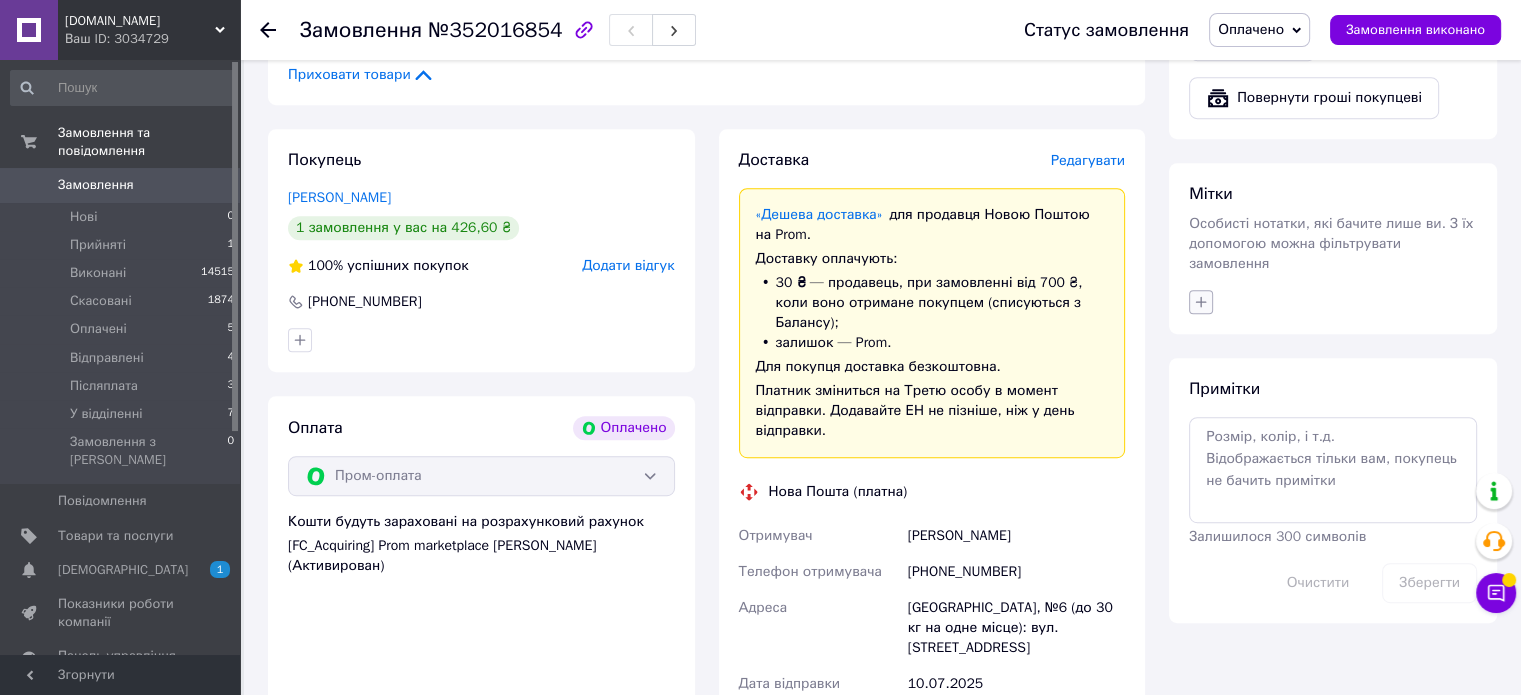 click at bounding box center [1201, 302] 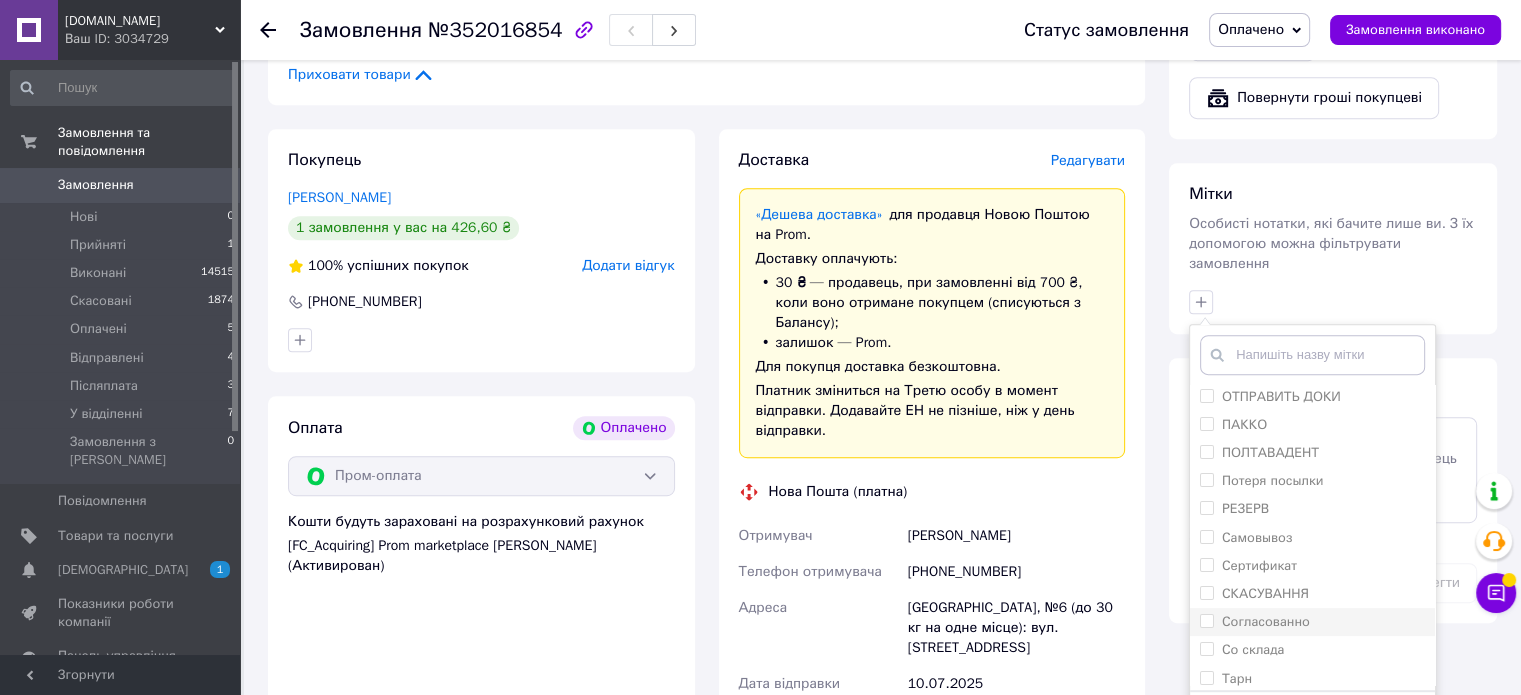 scroll, scrollTop: 600, scrollLeft: 0, axis: vertical 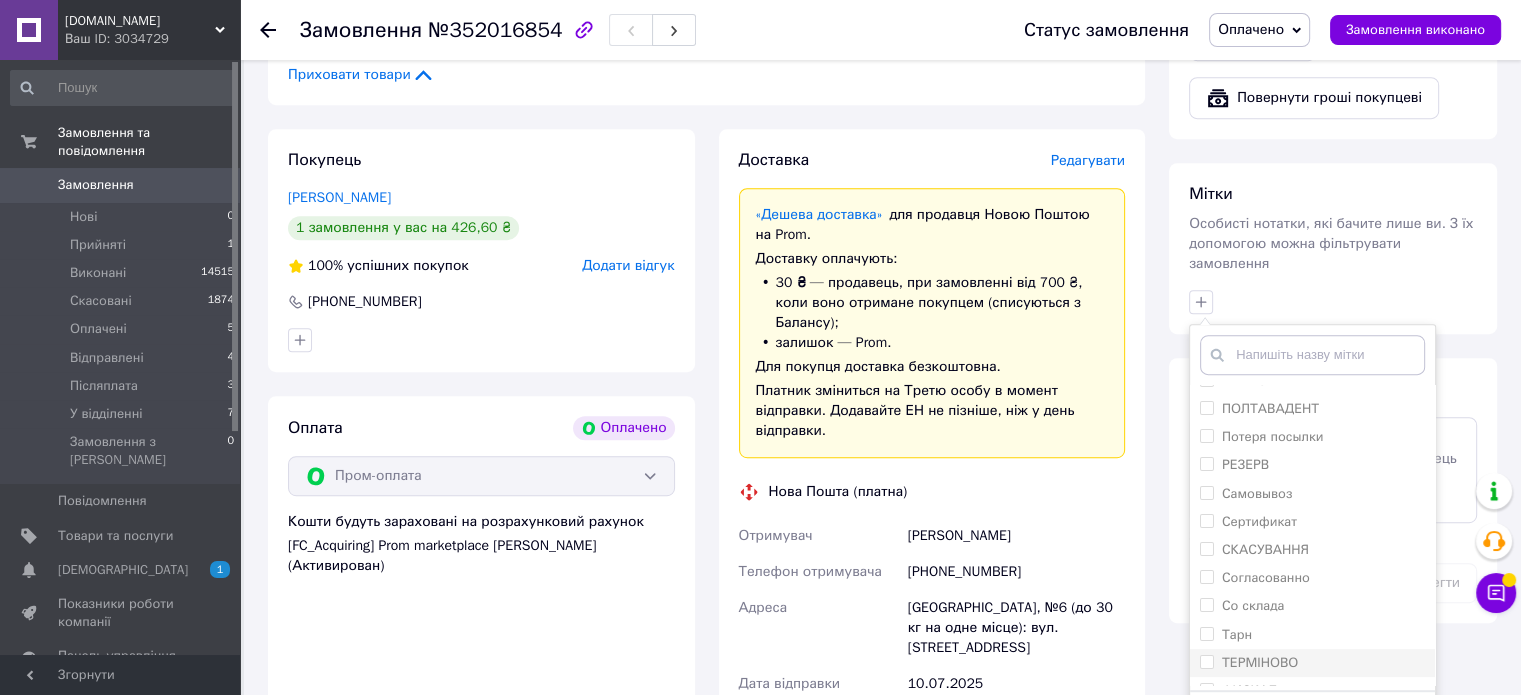 drag, startPoint x: 1204, startPoint y: 535, endPoint x: 1196, endPoint y: 615, distance: 80.399 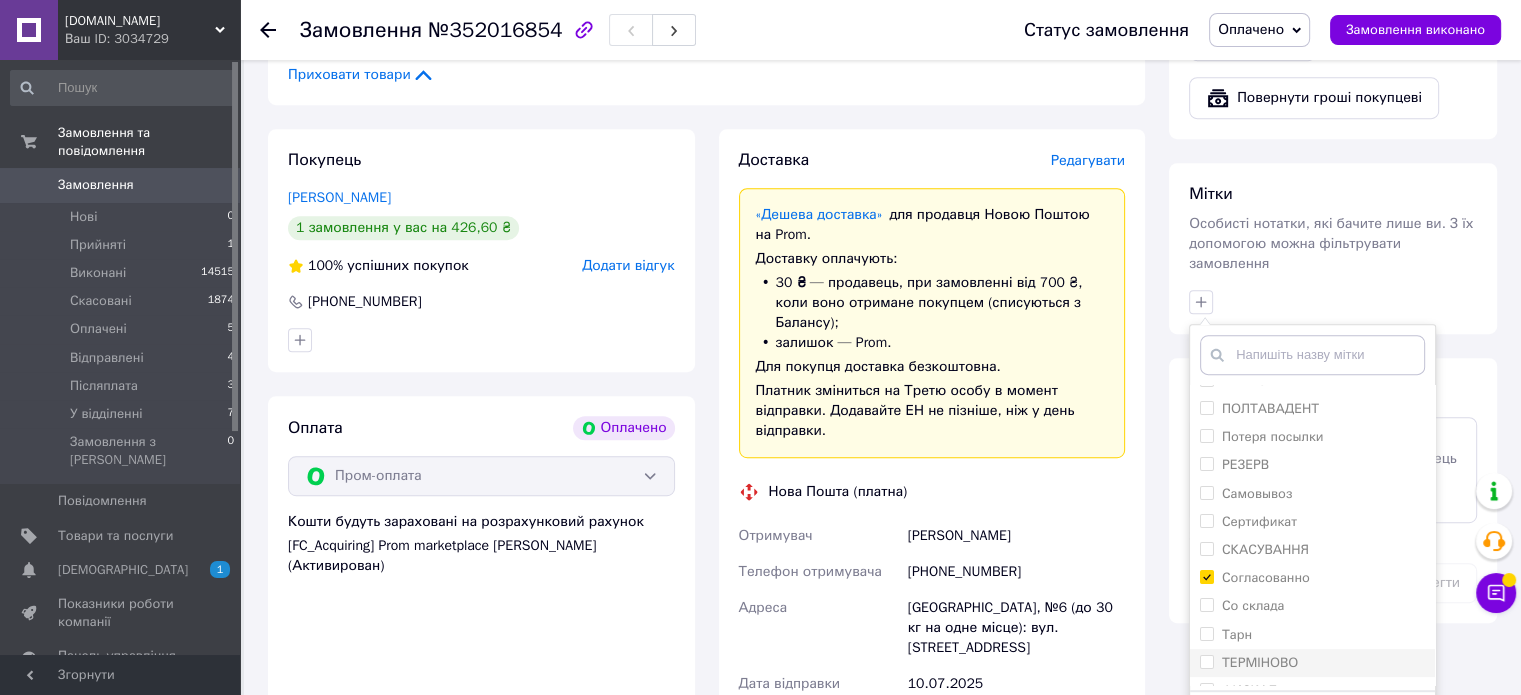 checkbox on "true" 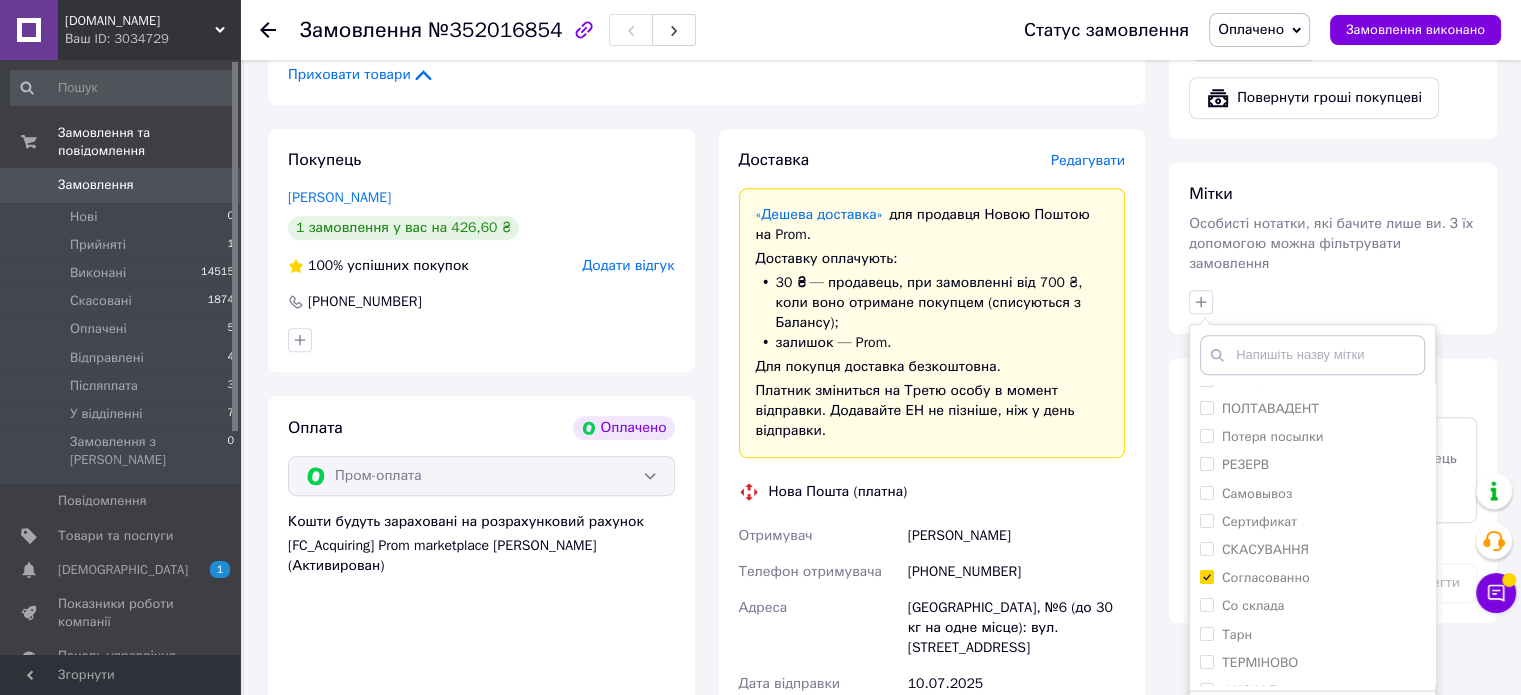 click on "Додати мітку" at bounding box center [1312, 720] 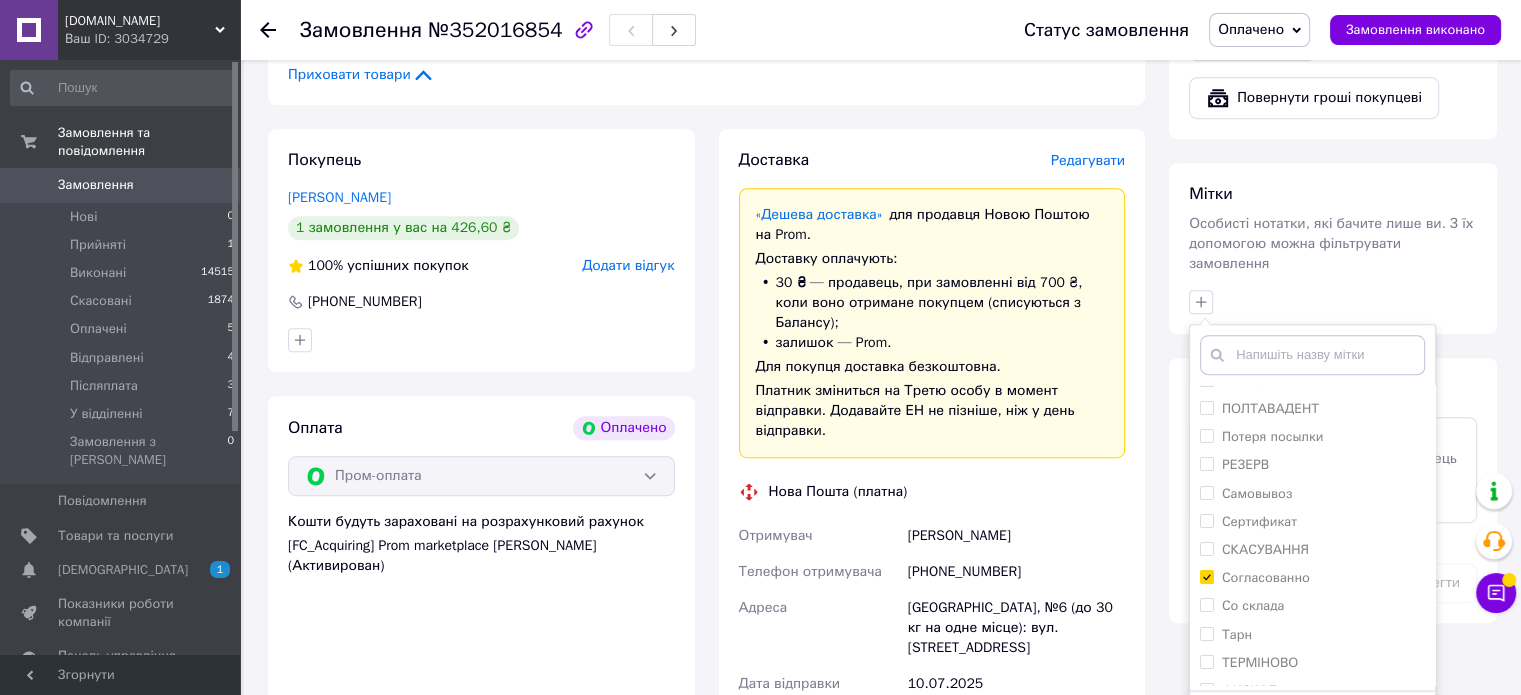 click on "Додати мітку" at bounding box center (1312, 721) 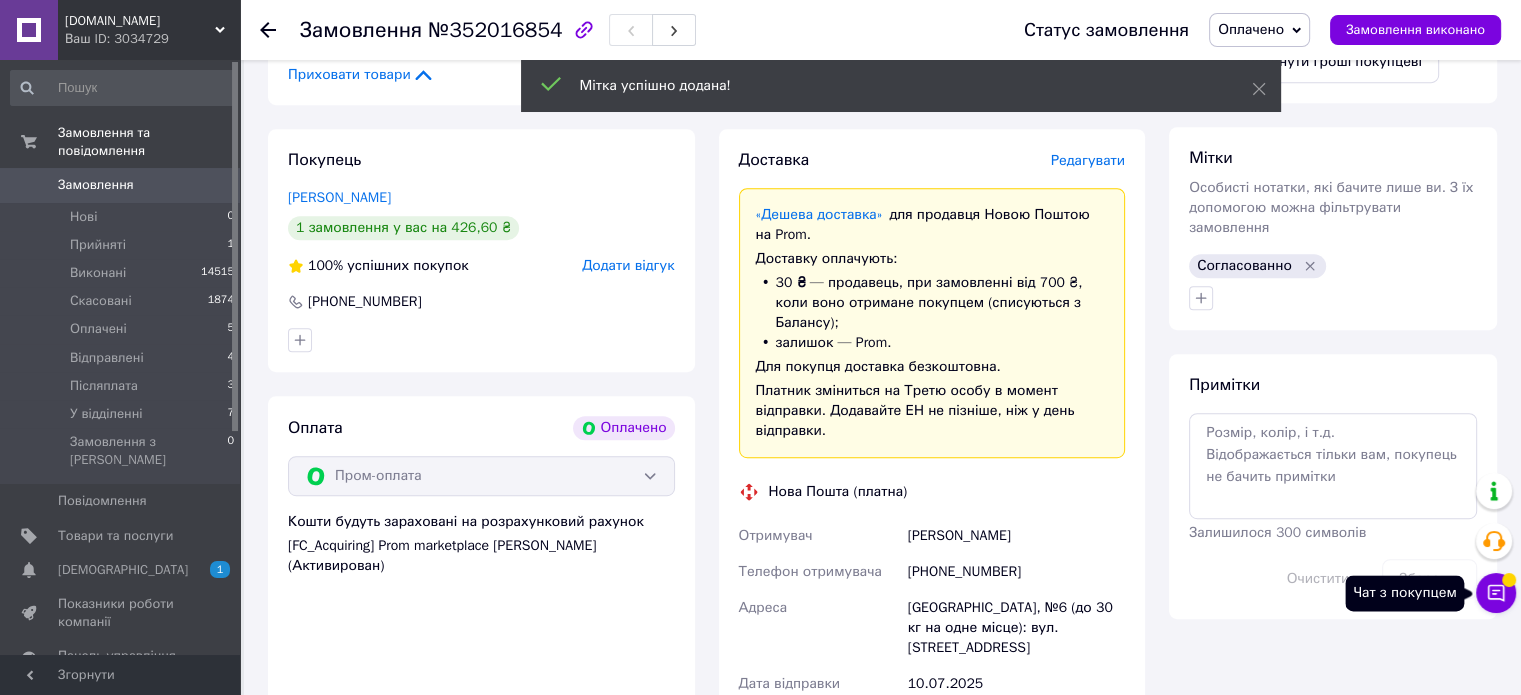 click 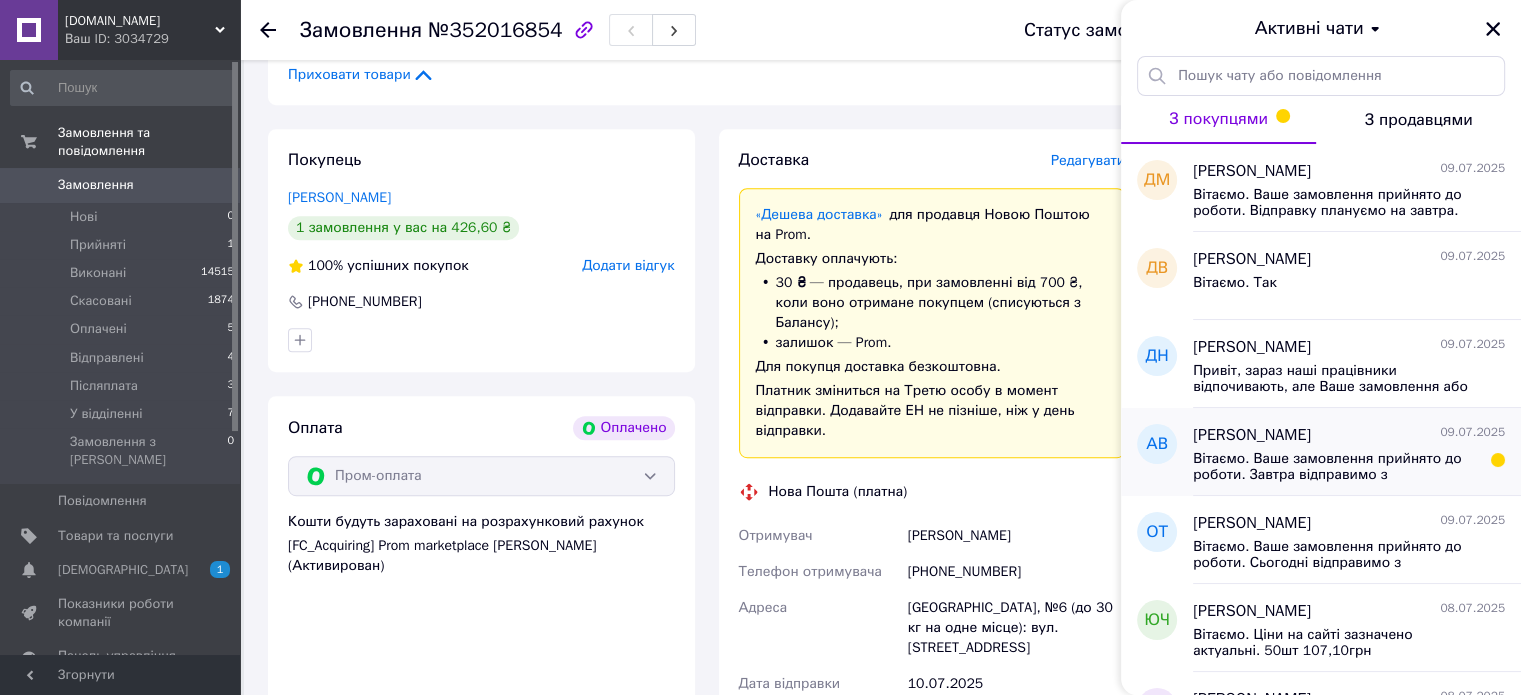 click on "Вітаємо. Ваше замовлення прийнято до роботи. Завтра відправимо з [GEOGRAPHIC_DATA]. Очікуйте номер декларації для отримання" at bounding box center (1335, 467) 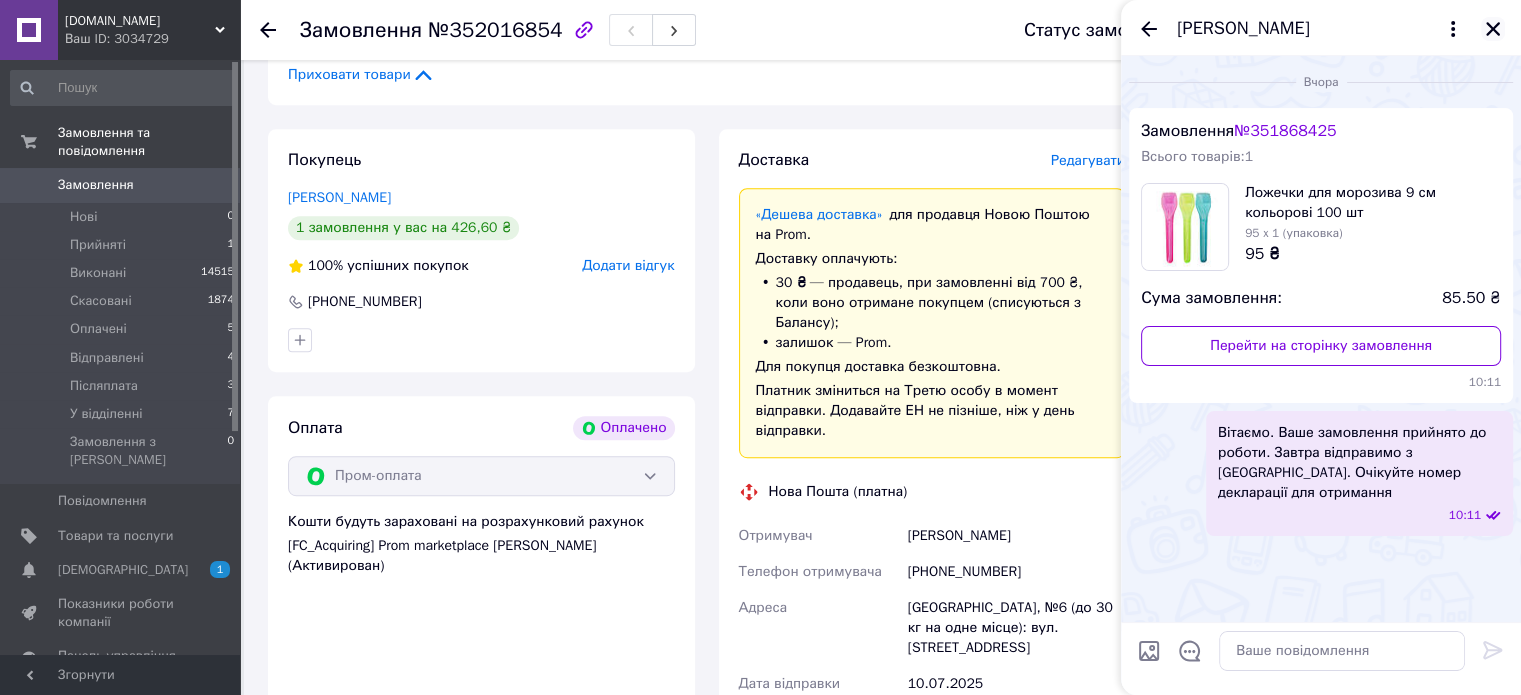 click 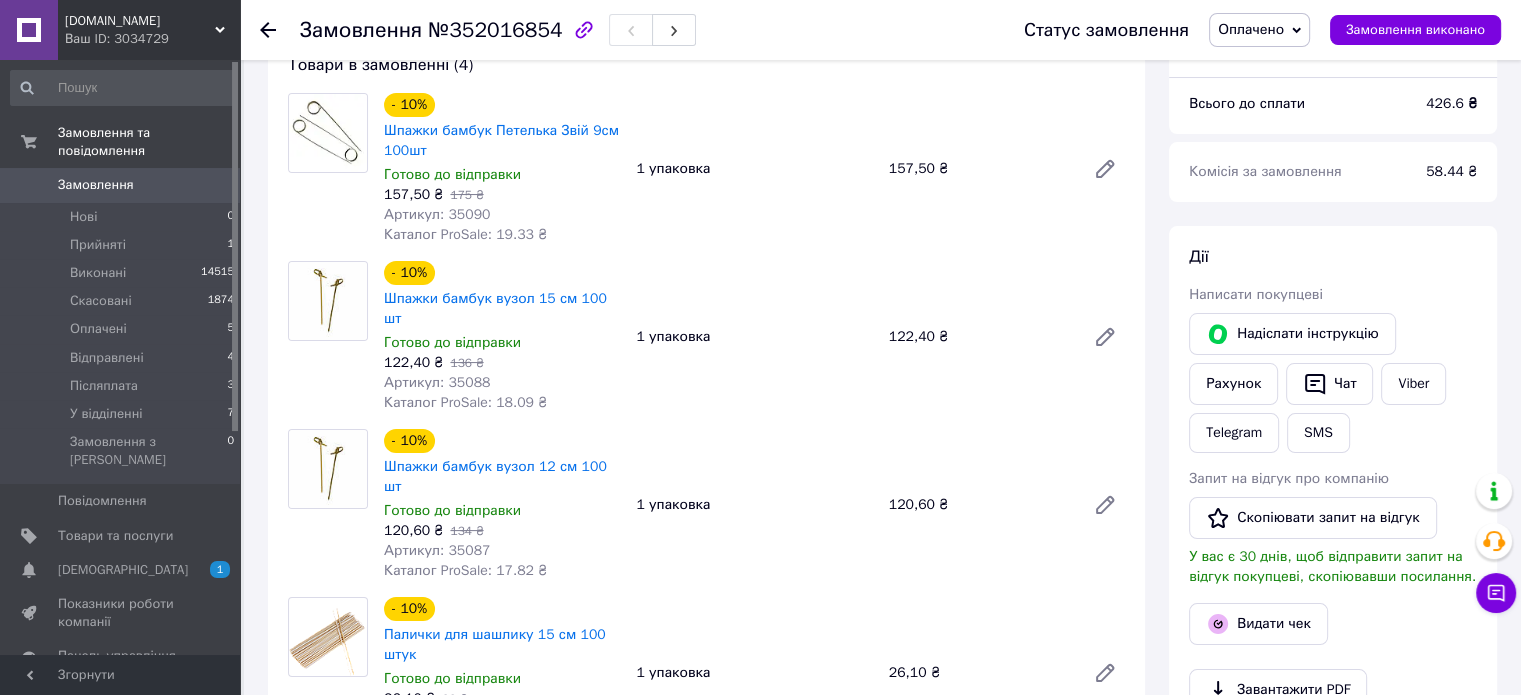 scroll, scrollTop: 300, scrollLeft: 0, axis: vertical 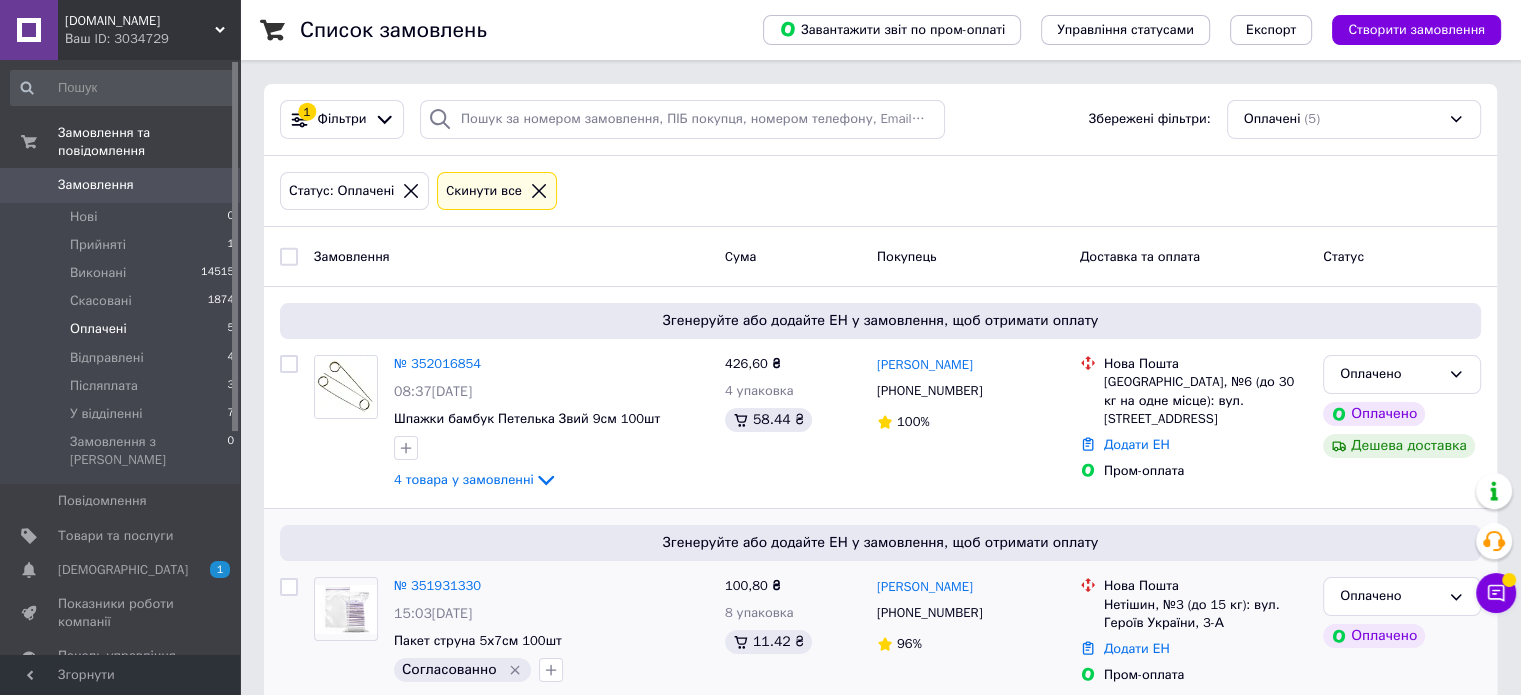 click on "Замовлення 0" at bounding box center [123, 185] 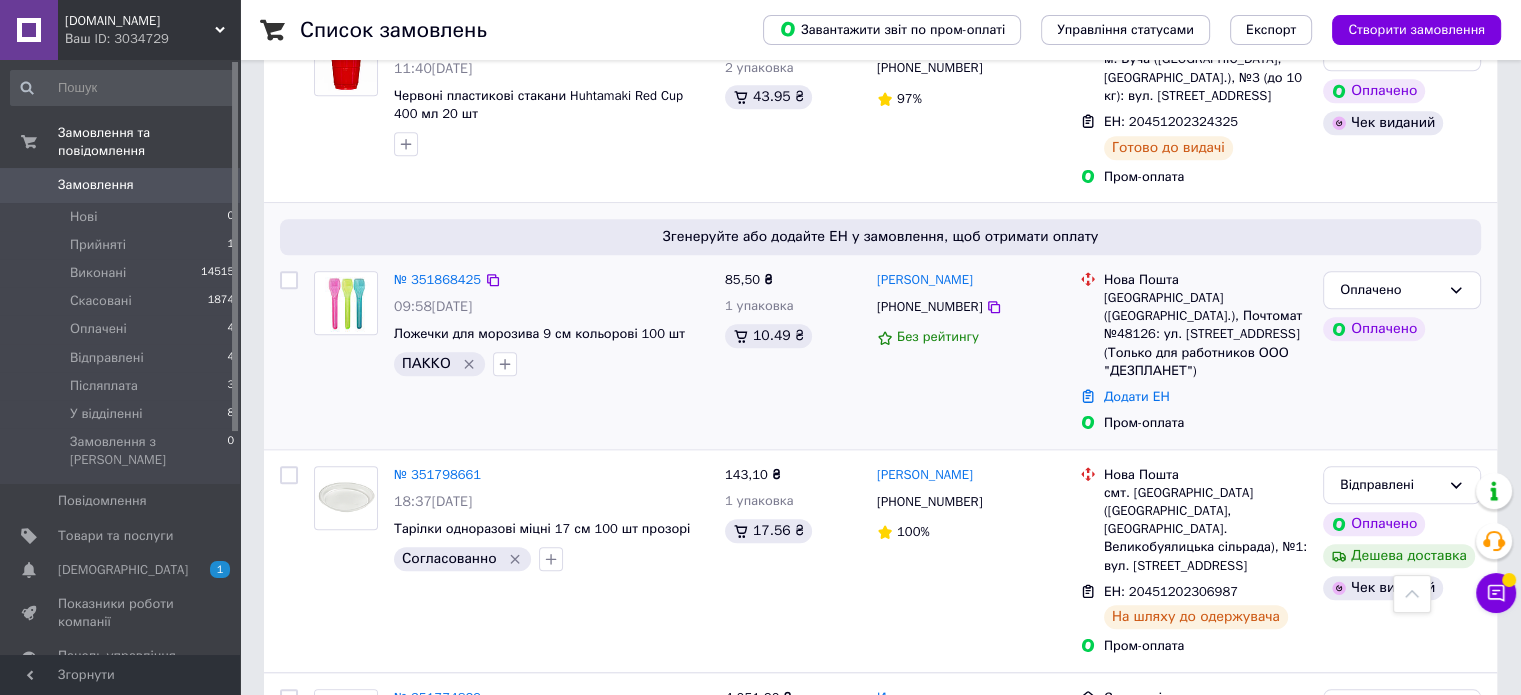 scroll, scrollTop: 1700, scrollLeft: 0, axis: vertical 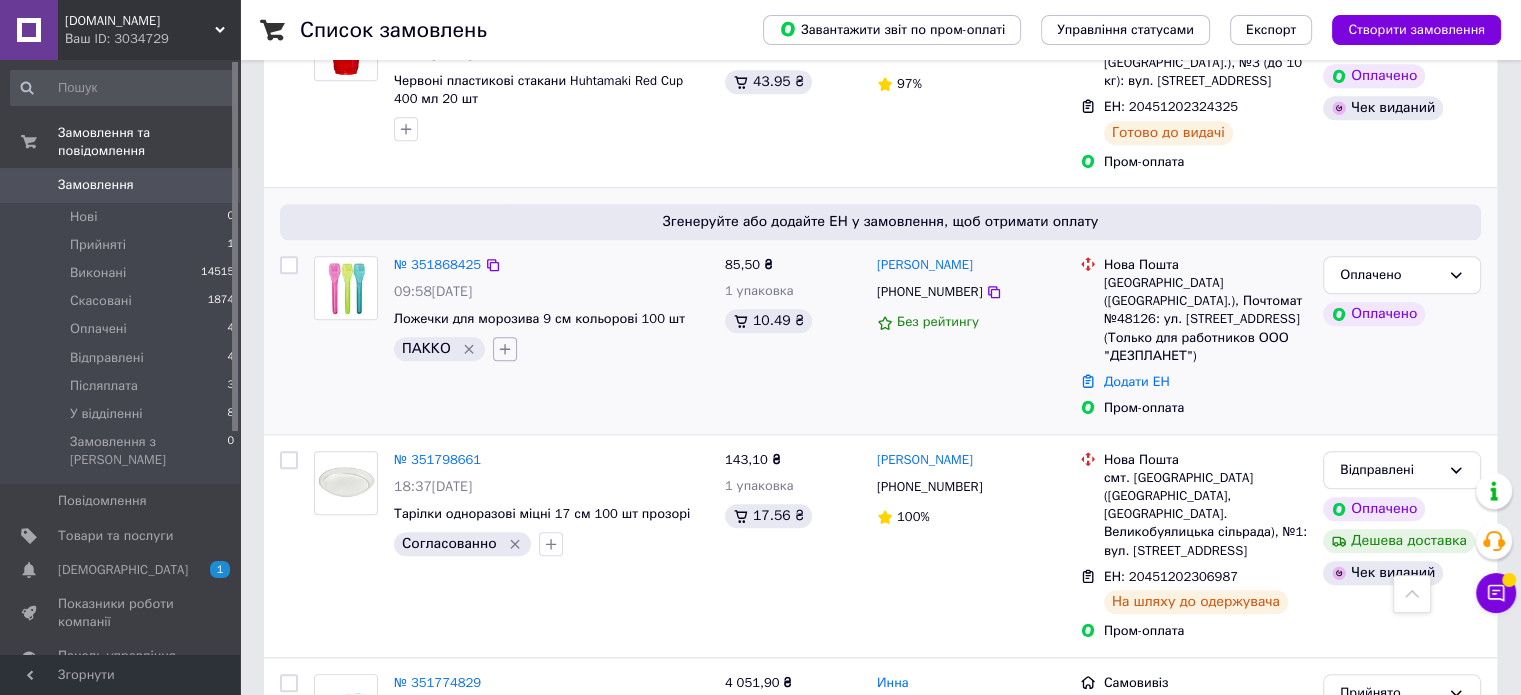 click 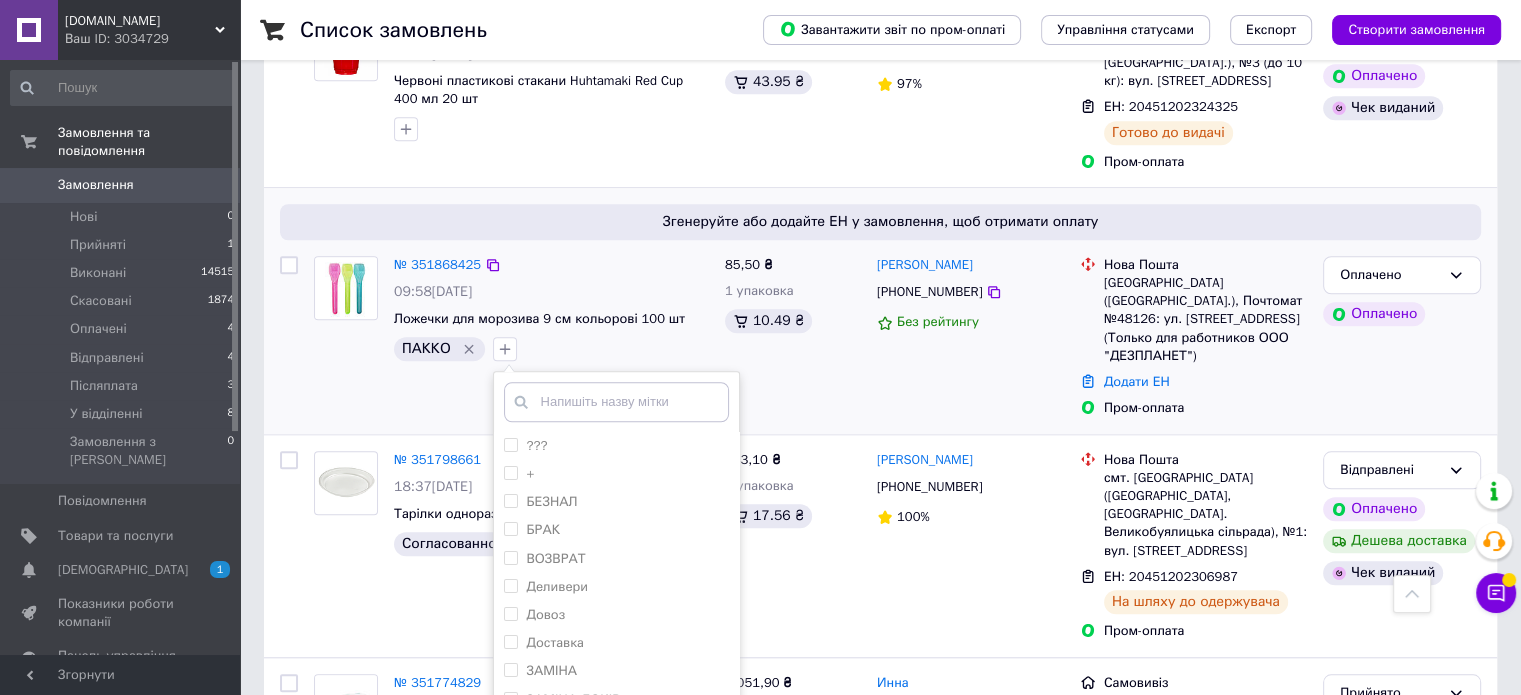 click on "85,50 ₴ 1 упаковка 10.49 ₴" at bounding box center [793, 337] 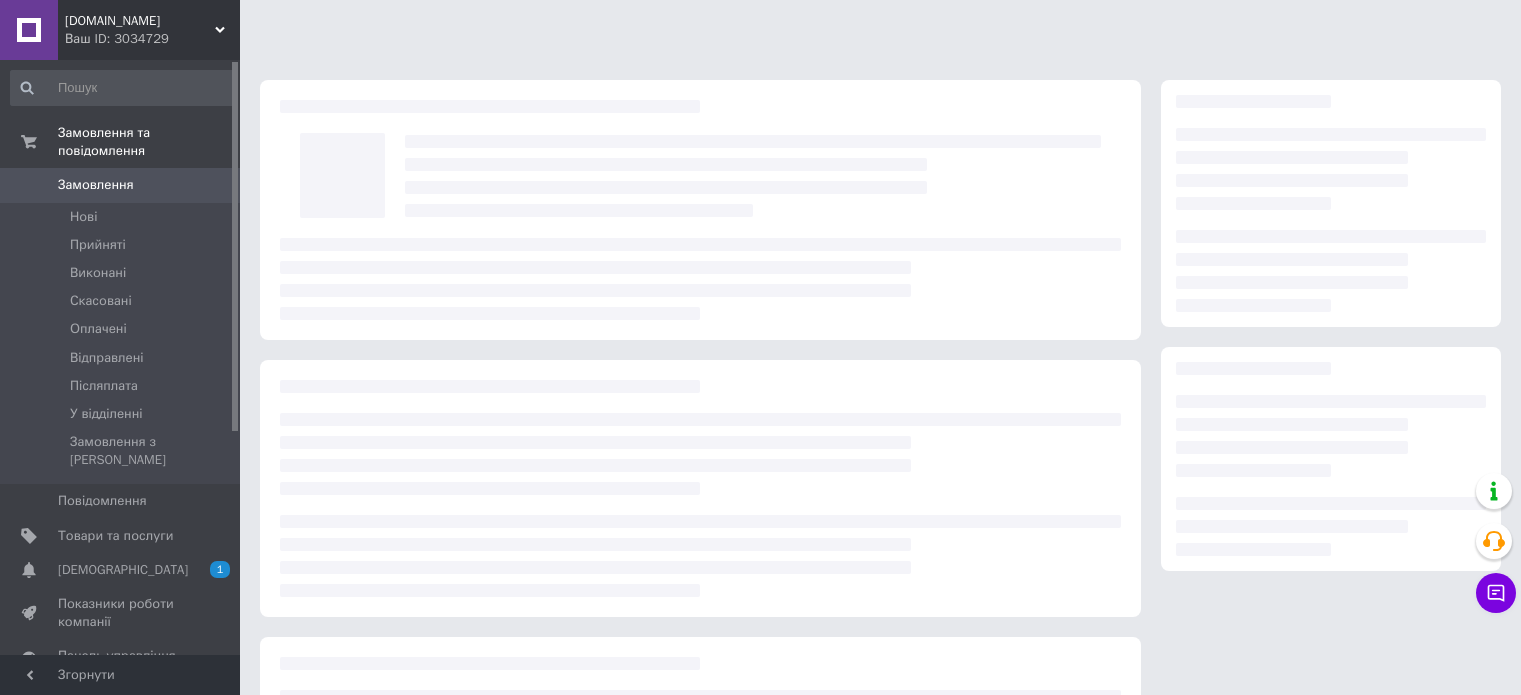 scroll, scrollTop: 0, scrollLeft: 0, axis: both 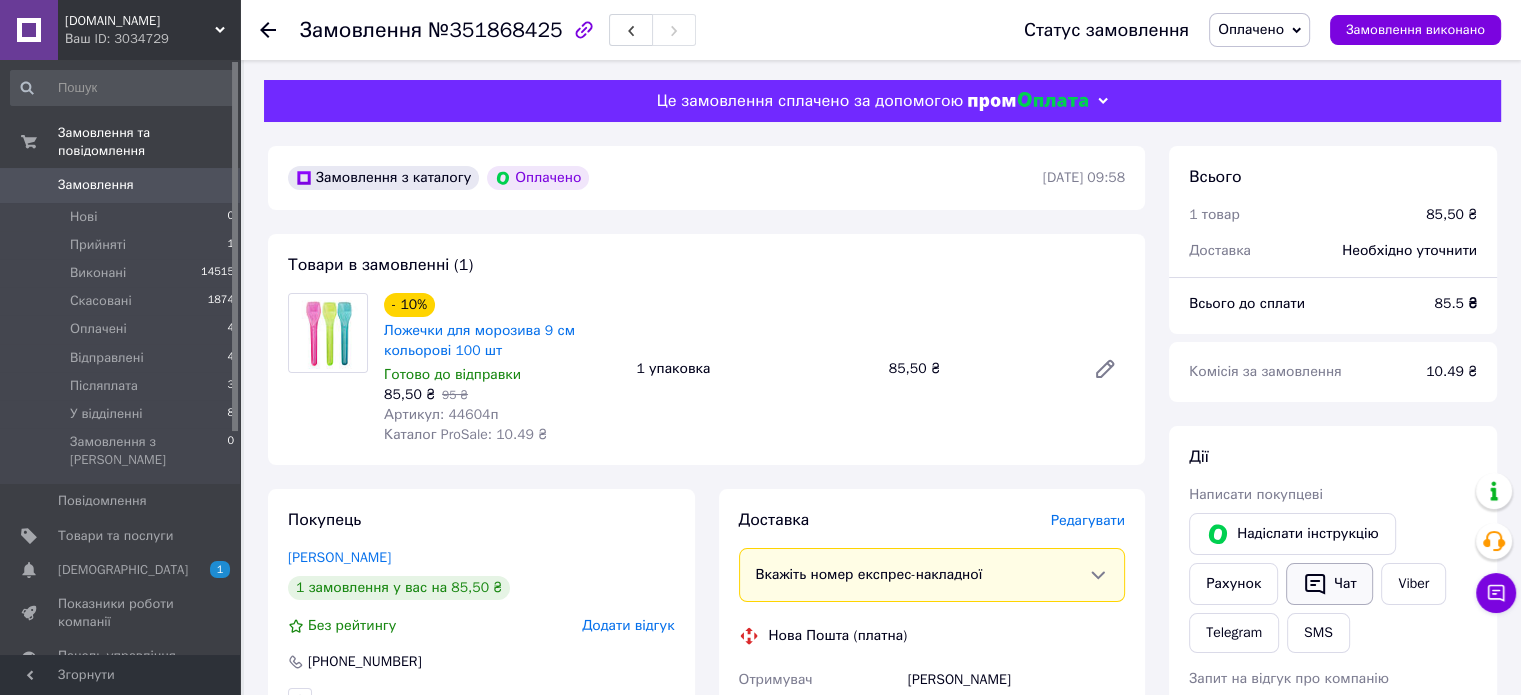 click 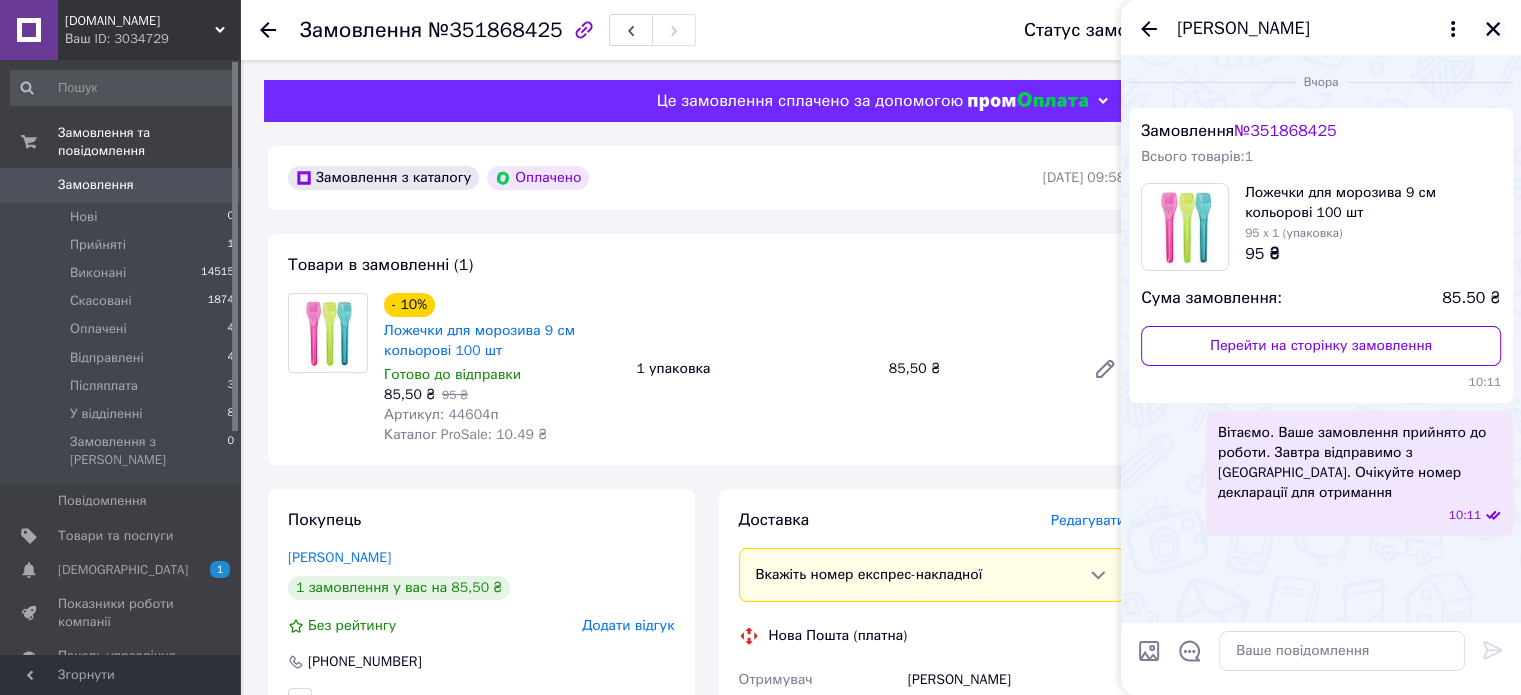 click 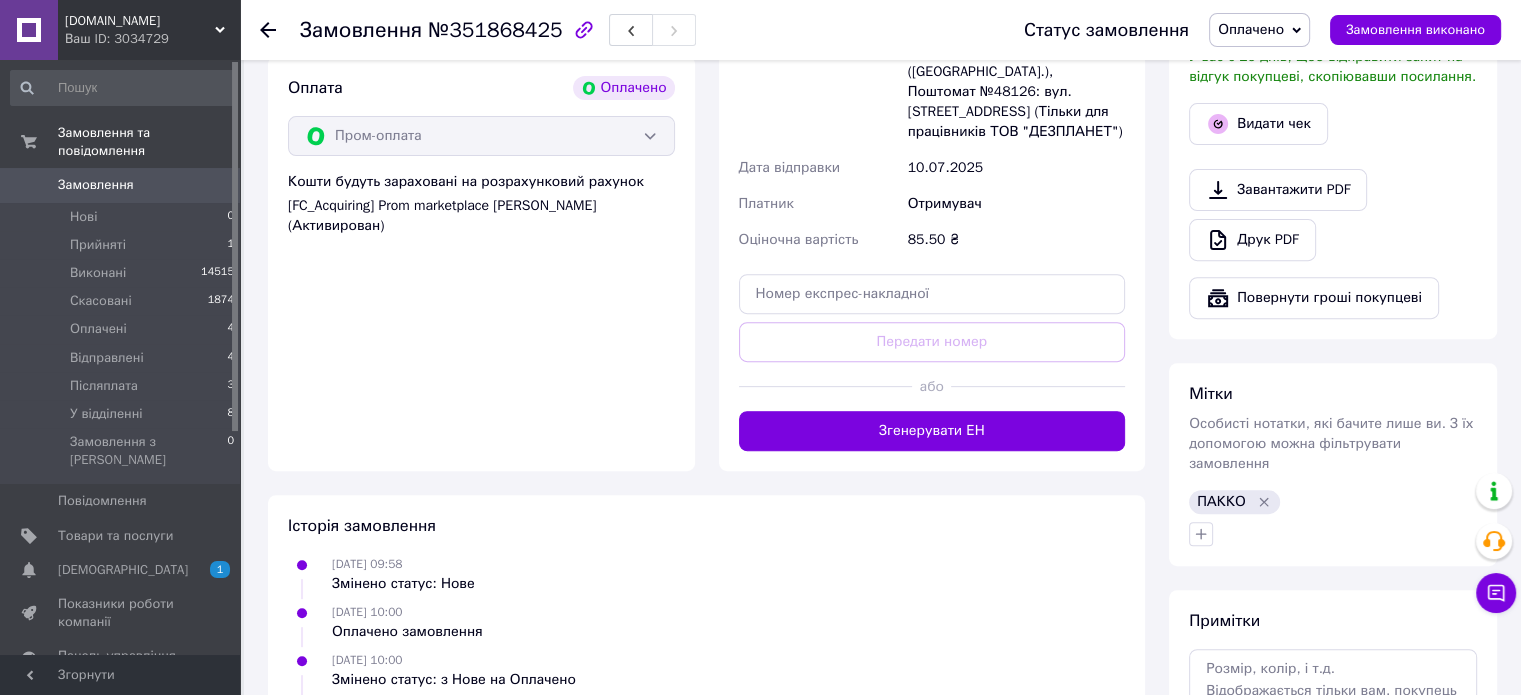 scroll, scrollTop: 862, scrollLeft: 0, axis: vertical 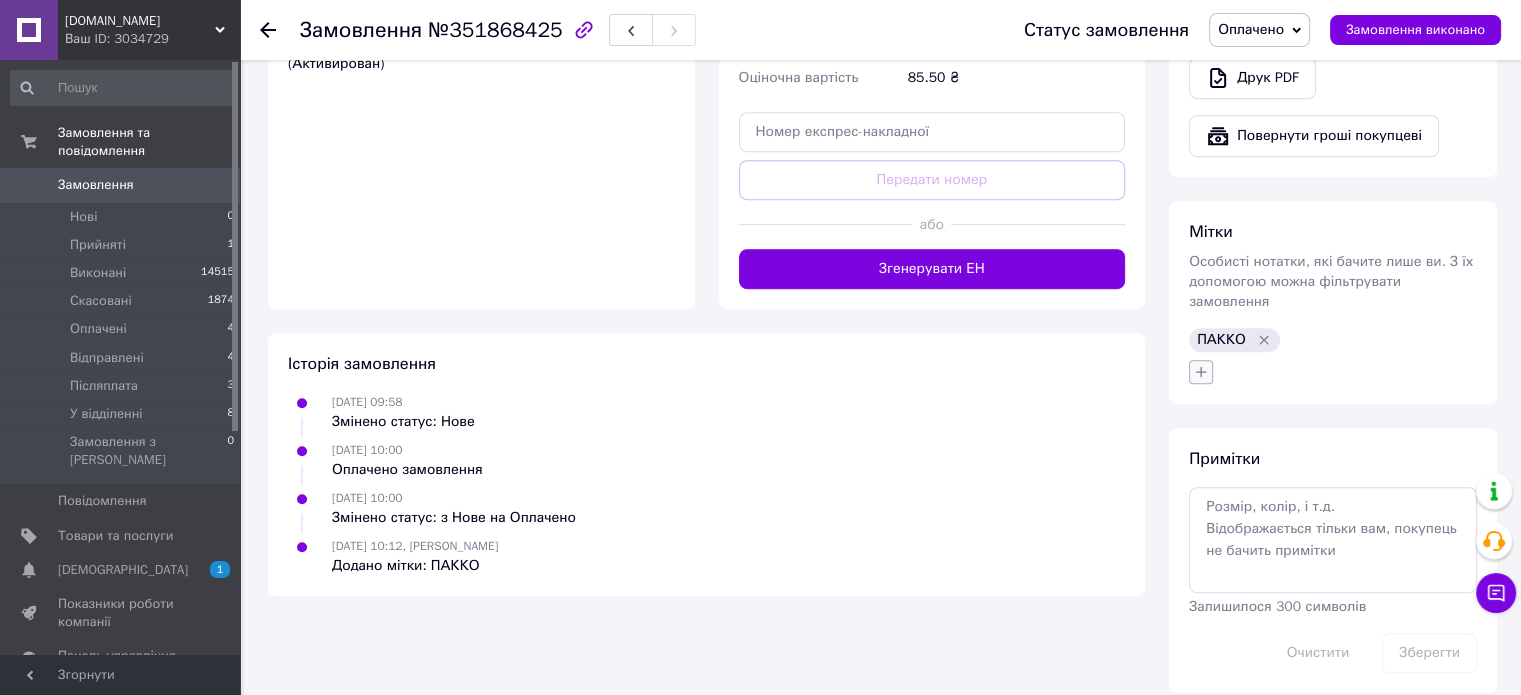 click 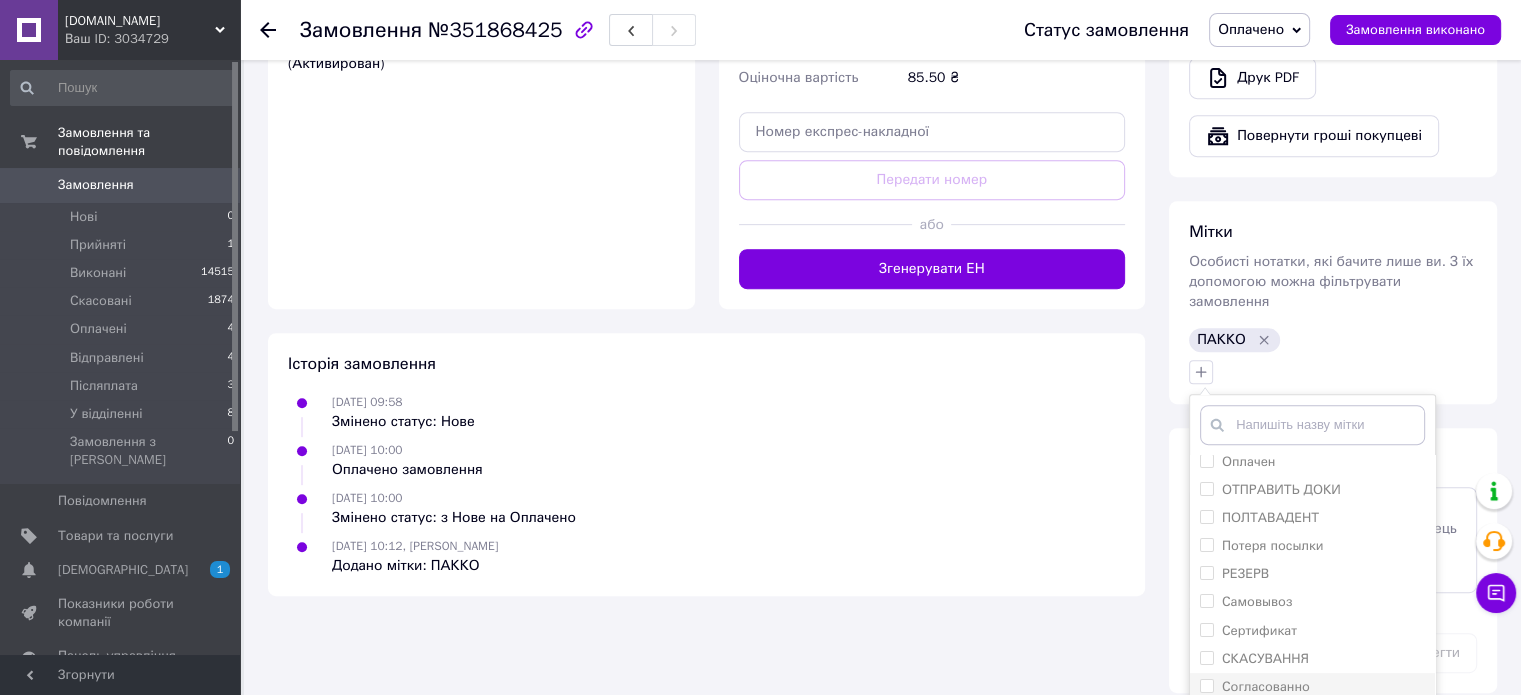 scroll, scrollTop: 630, scrollLeft: 0, axis: vertical 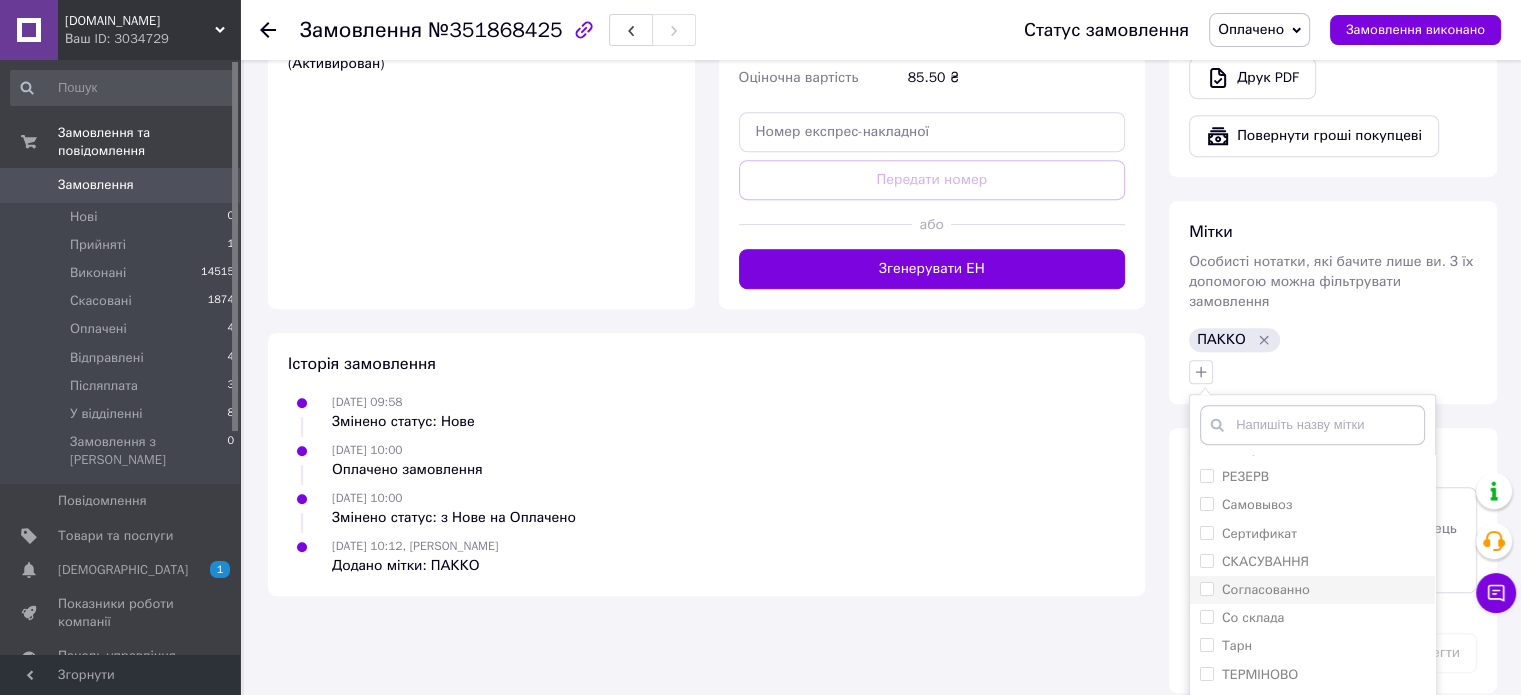 click on "Согласованно" at bounding box center [1206, 588] 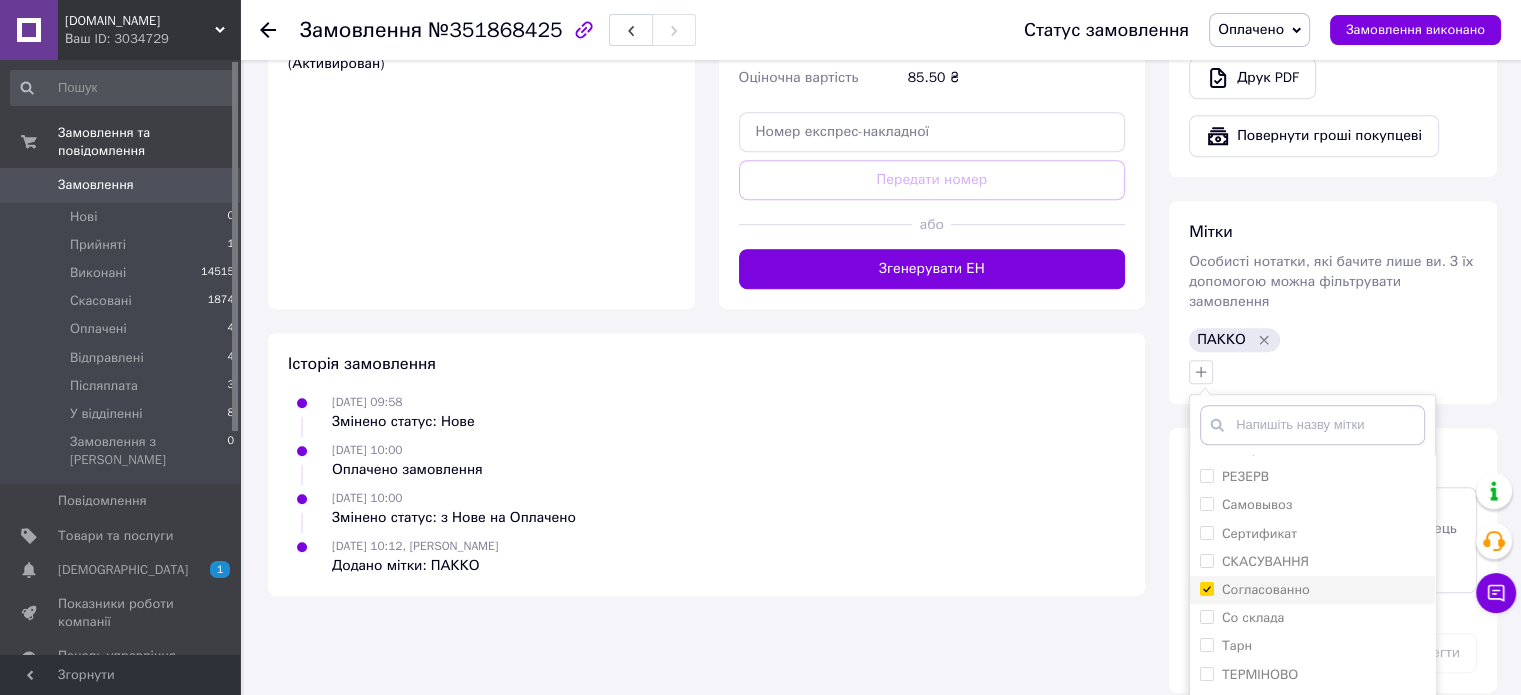 checkbox on "true" 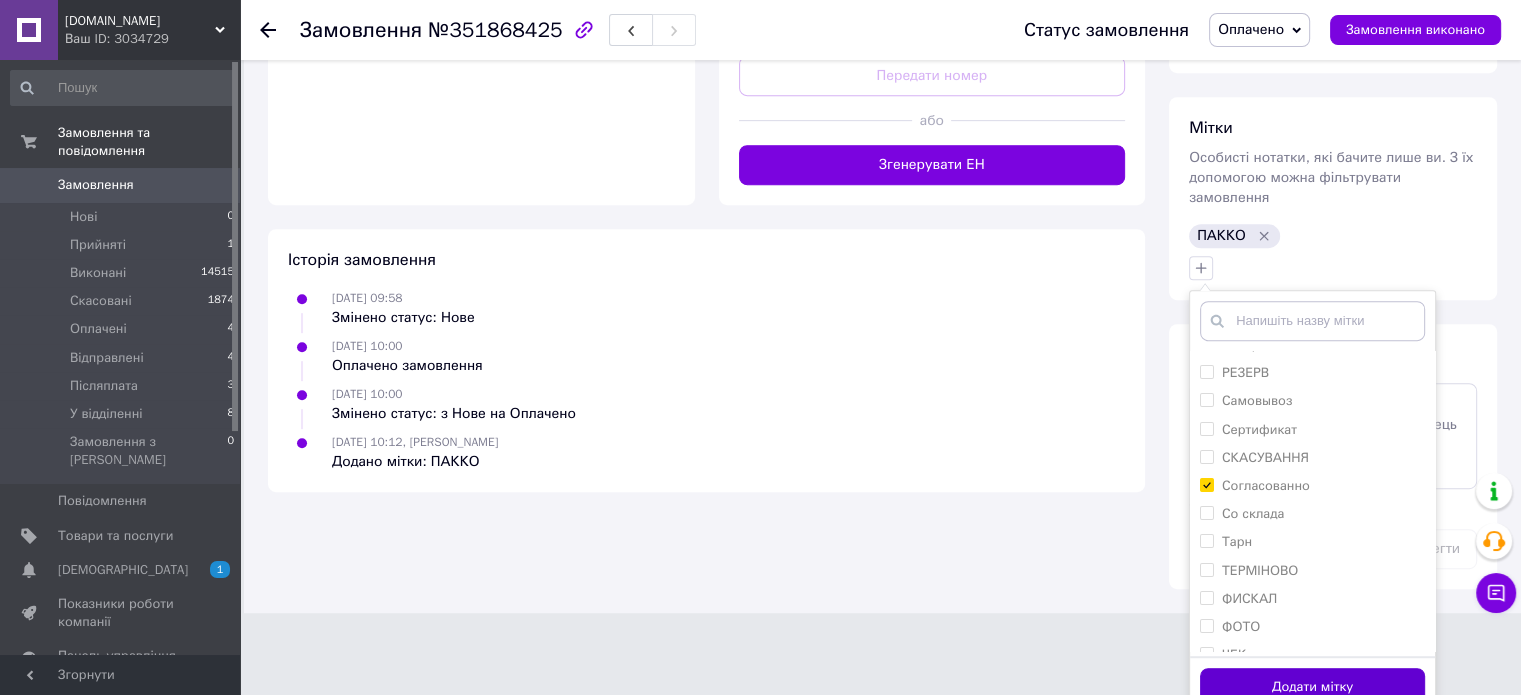 click on "Додати мітку" at bounding box center (1312, 687) 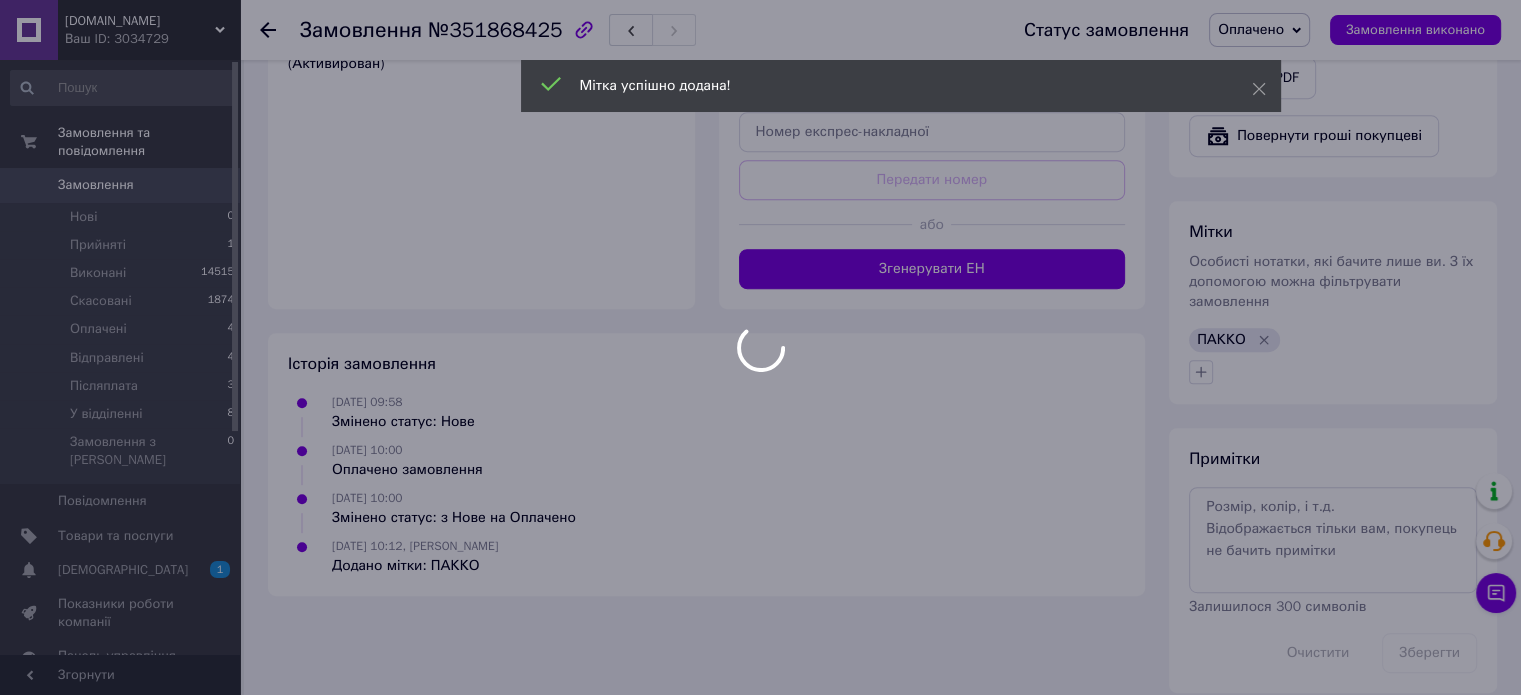 scroll, scrollTop: 826, scrollLeft: 0, axis: vertical 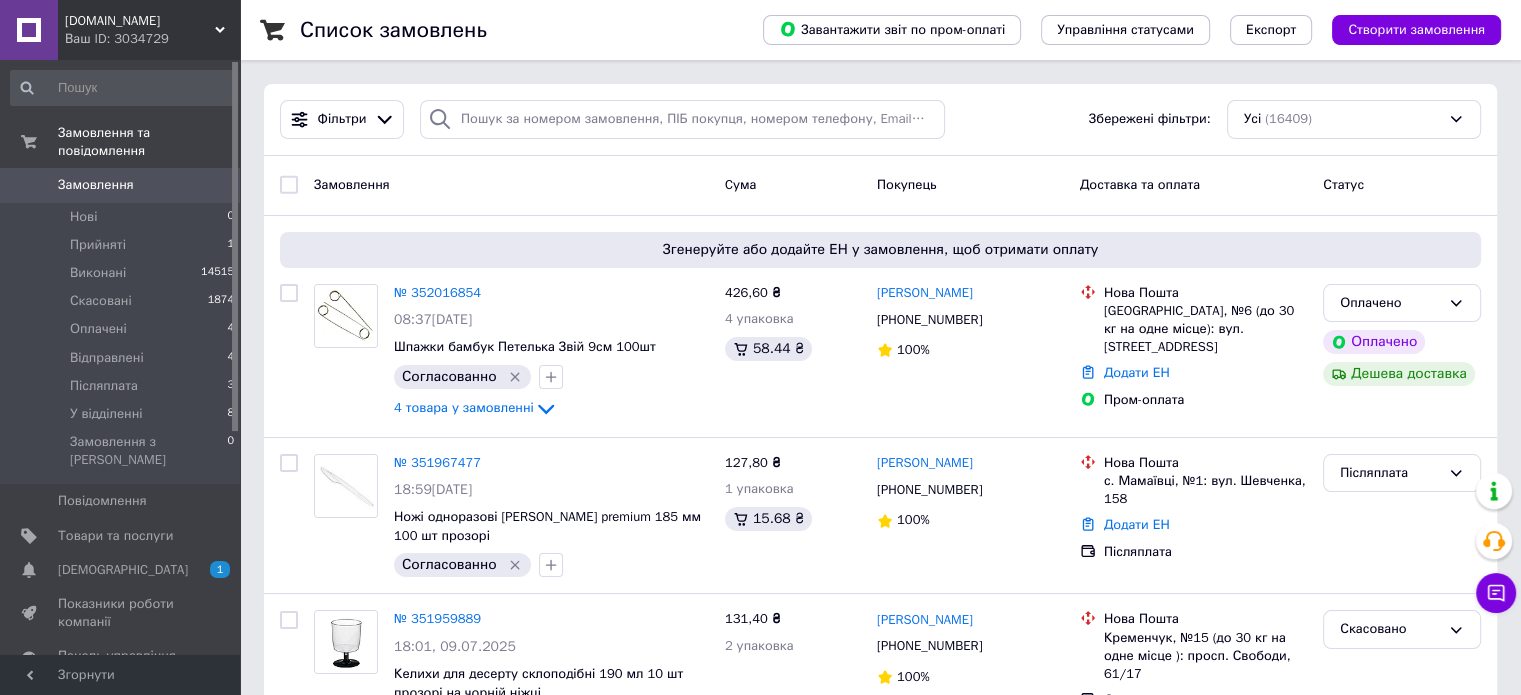click on "Замовлення" at bounding box center (96, 185) 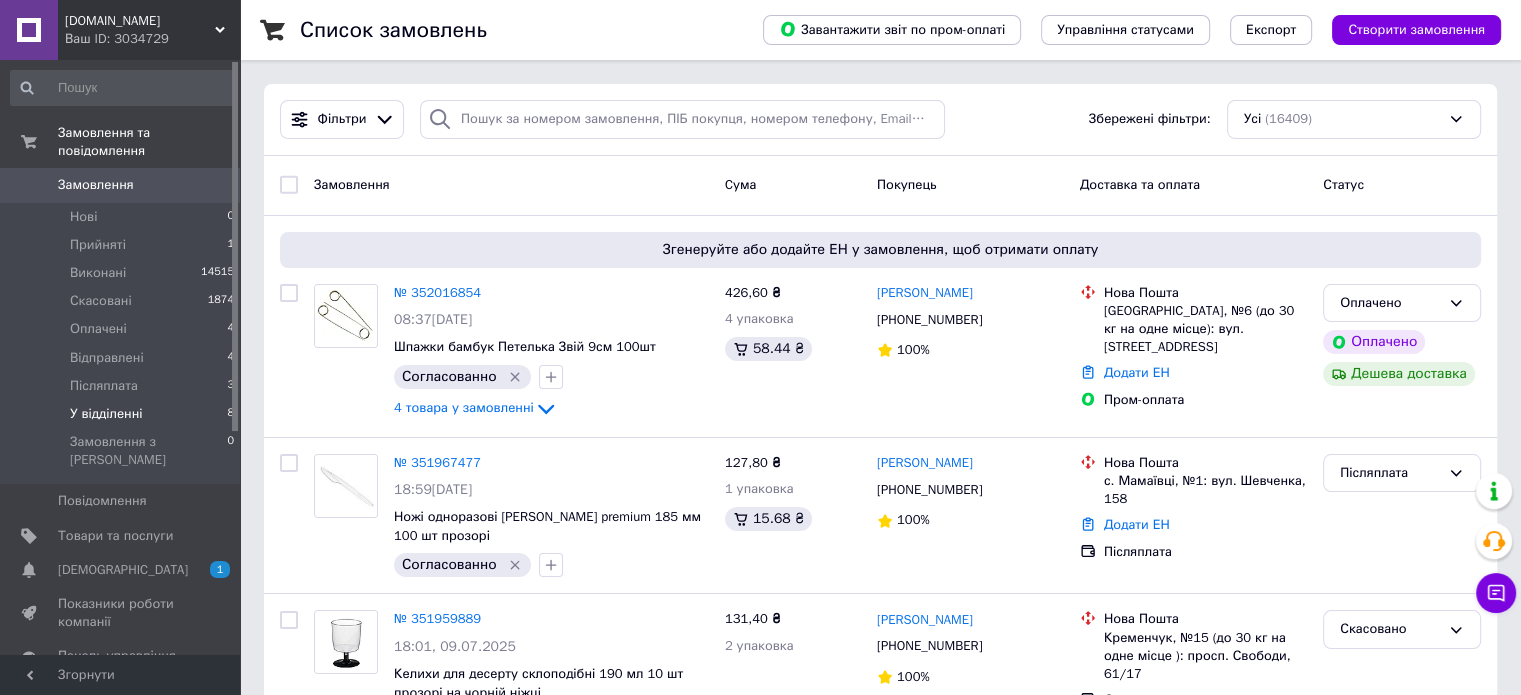 click on "У відділенні" at bounding box center (106, 414) 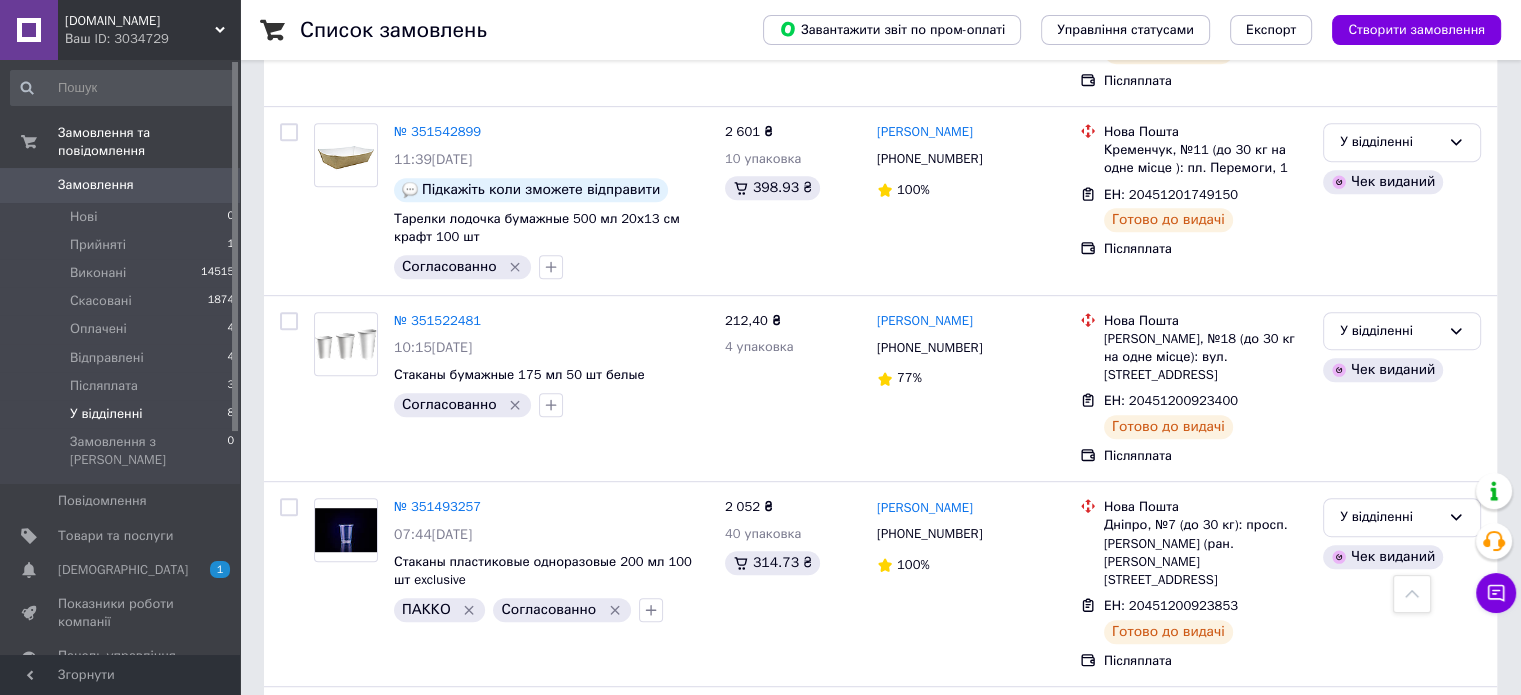 scroll, scrollTop: 1125, scrollLeft: 0, axis: vertical 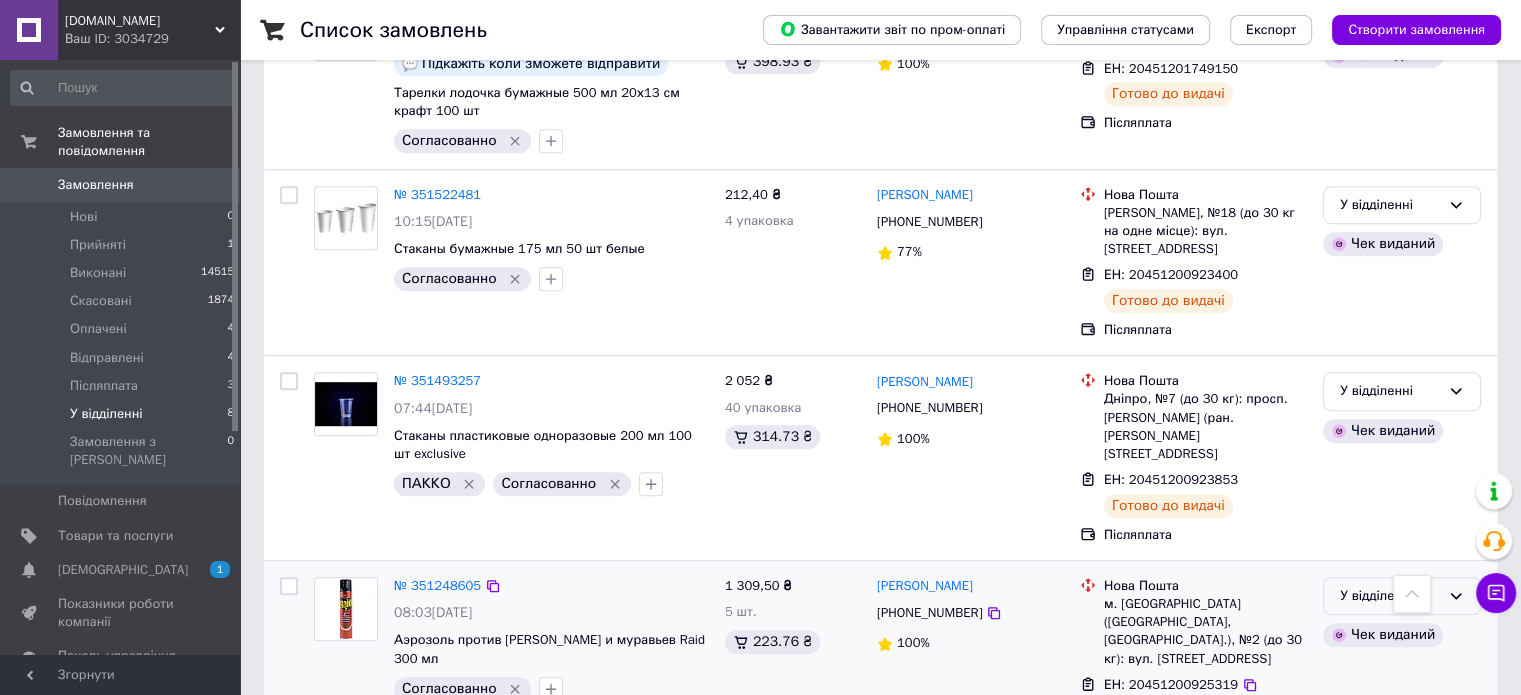 click on "У відділенні" at bounding box center (1390, 596) 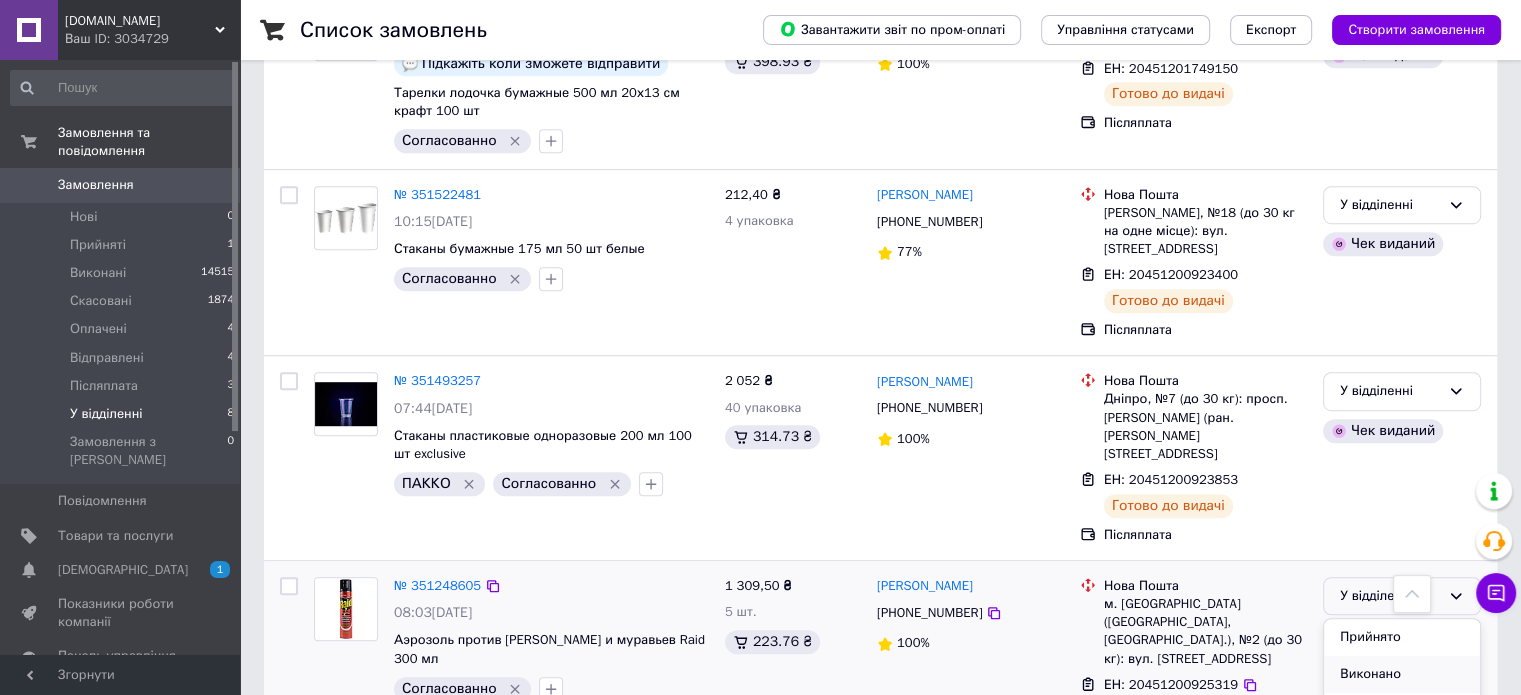 click on "Виконано" at bounding box center [1402, 674] 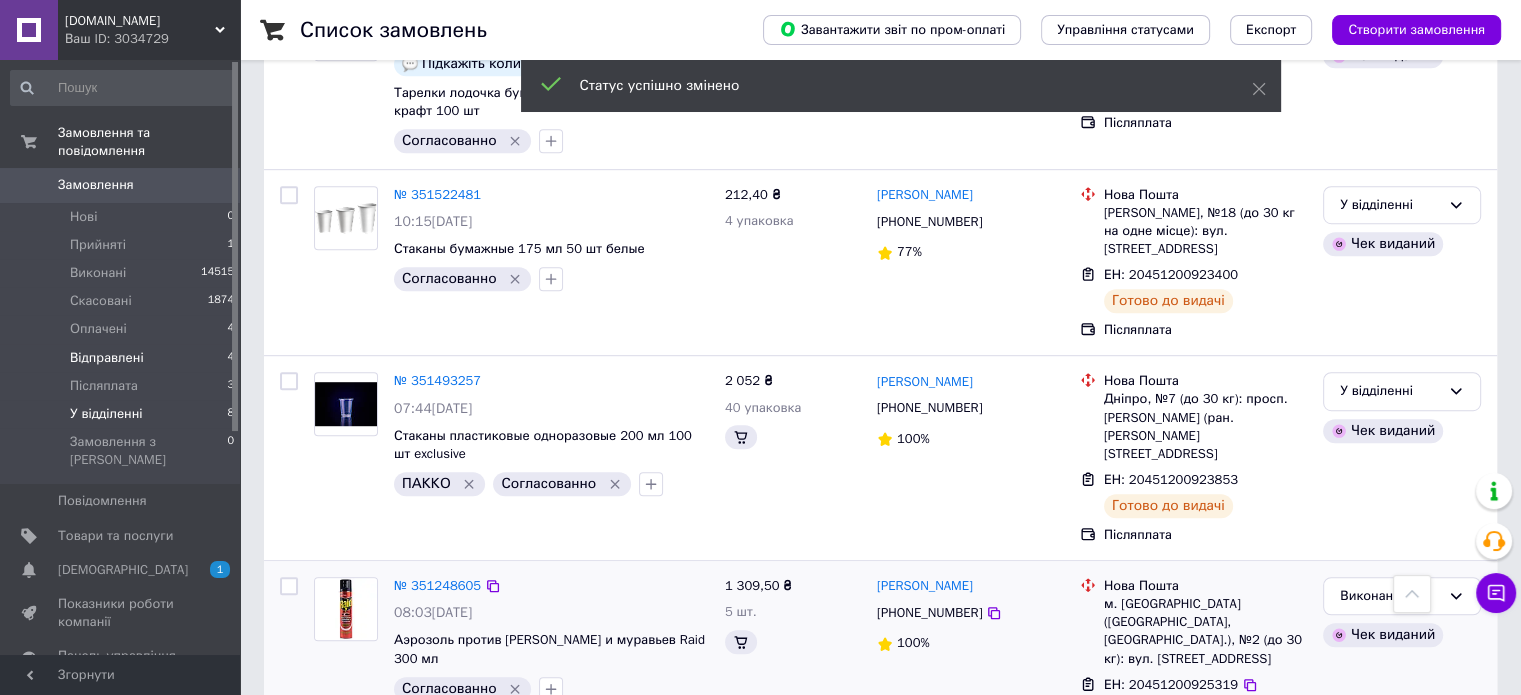 click on "Відправлені" at bounding box center [107, 358] 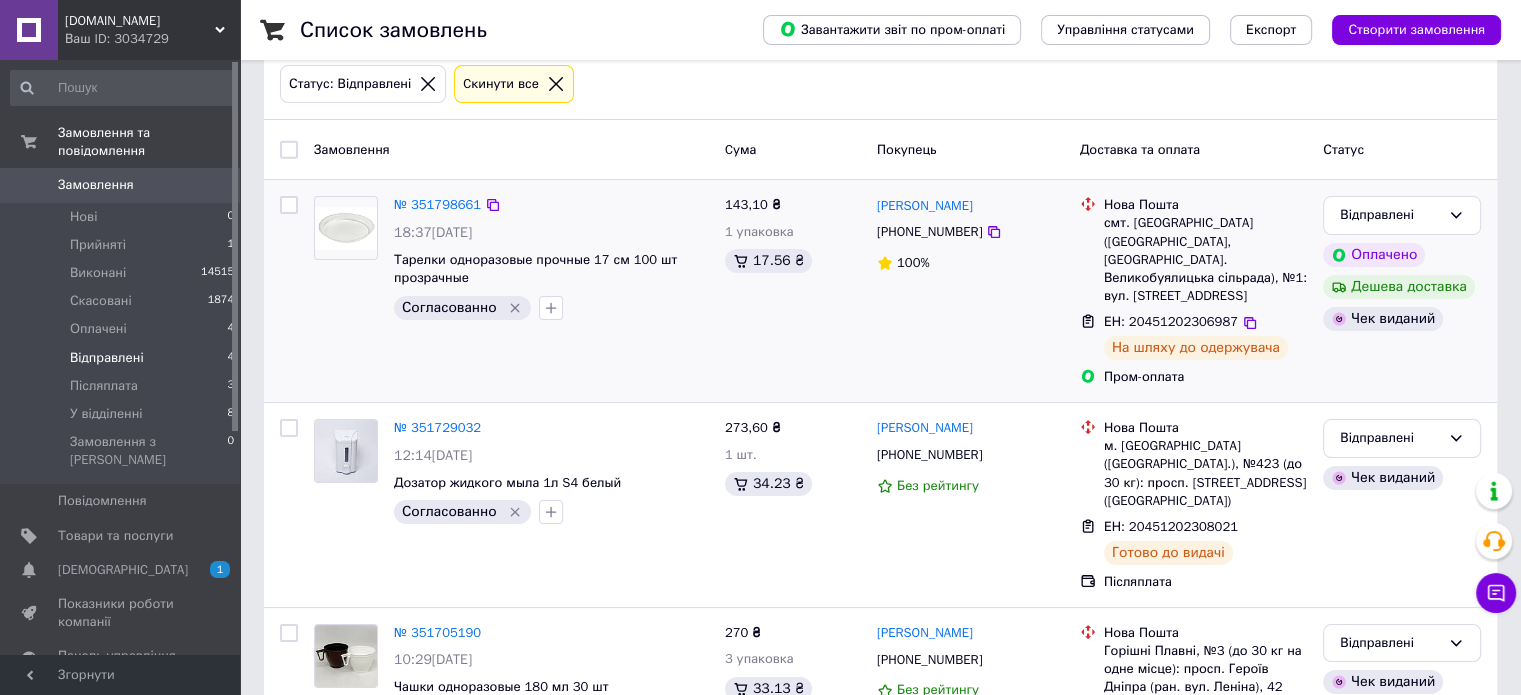 scroll, scrollTop: 300, scrollLeft: 0, axis: vertical 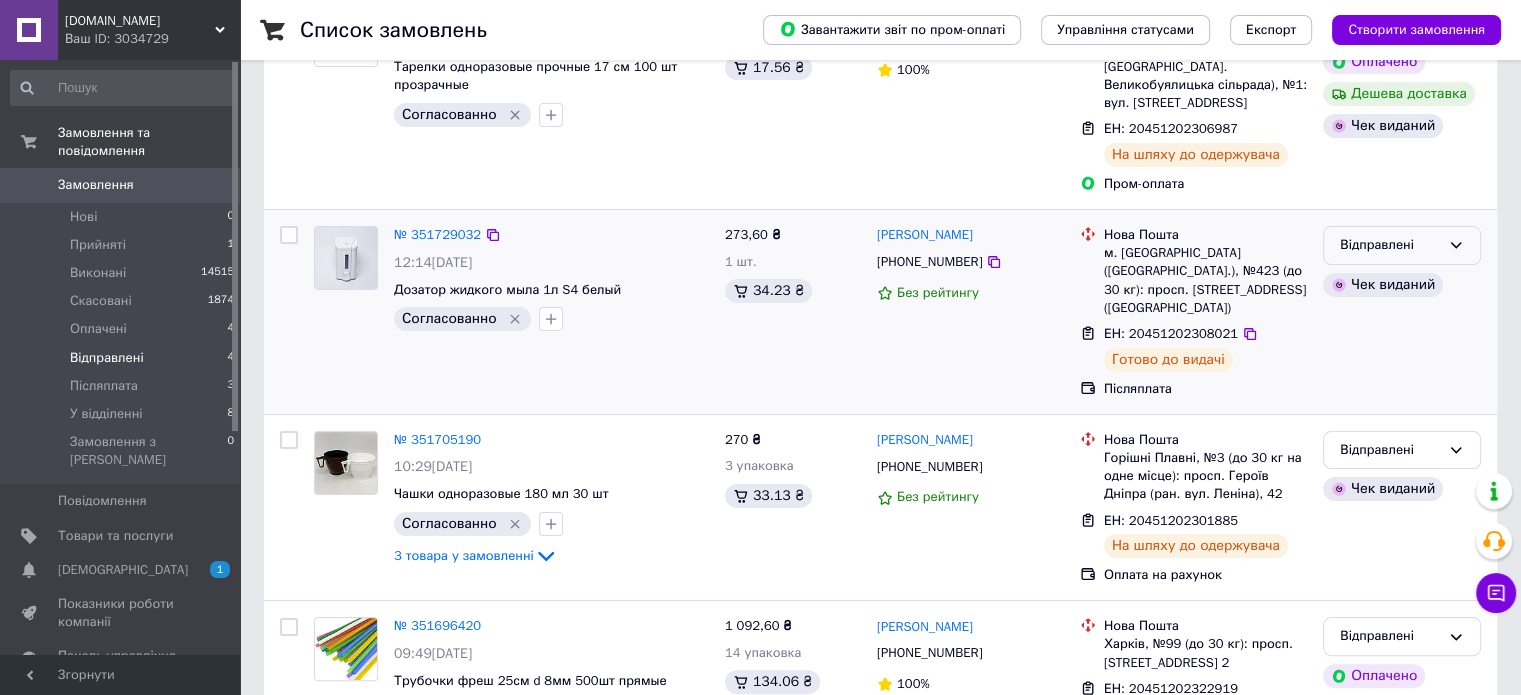click on "Відправлені" at bounding box center [1390, 245] 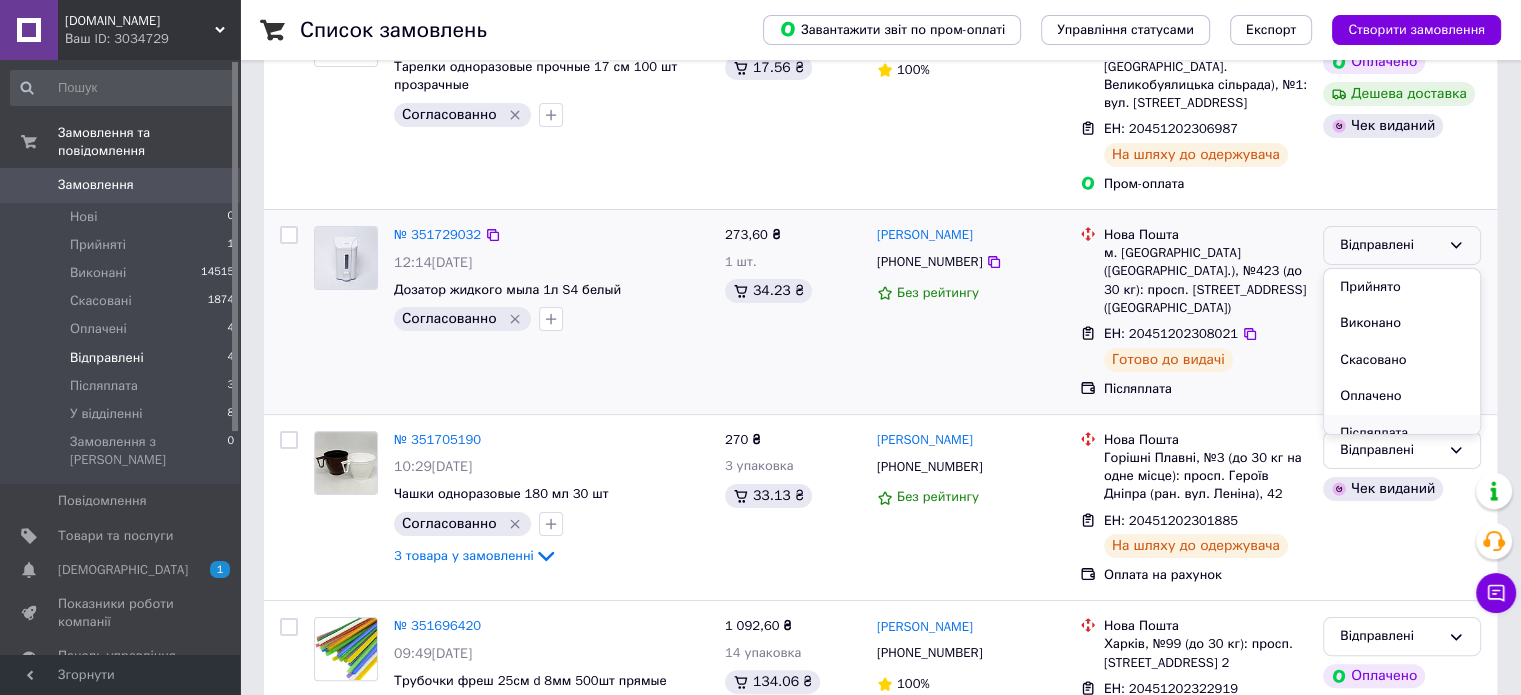 scroll, scrollTop: 53, scrollLeft: 0, axis: vertical 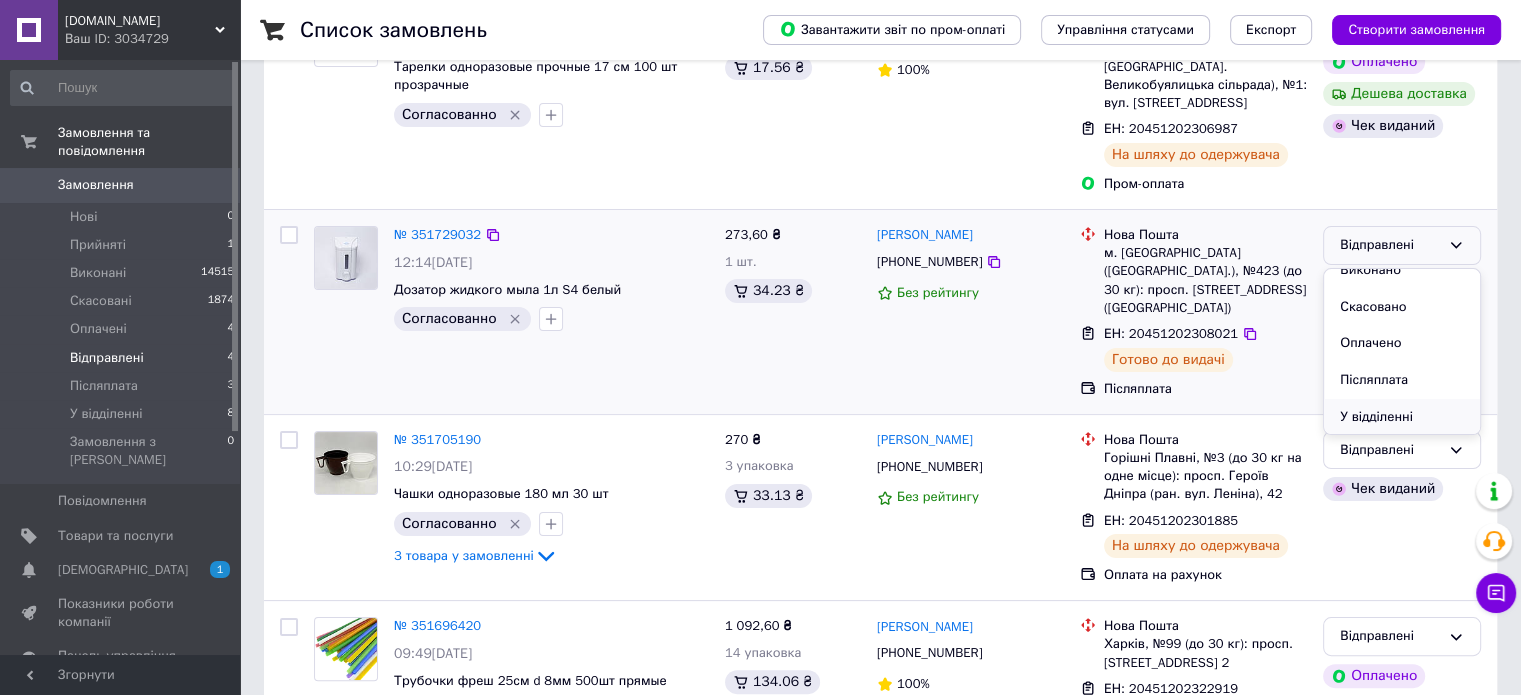 click on "У відділенні" at bounding box center (1402, 417) 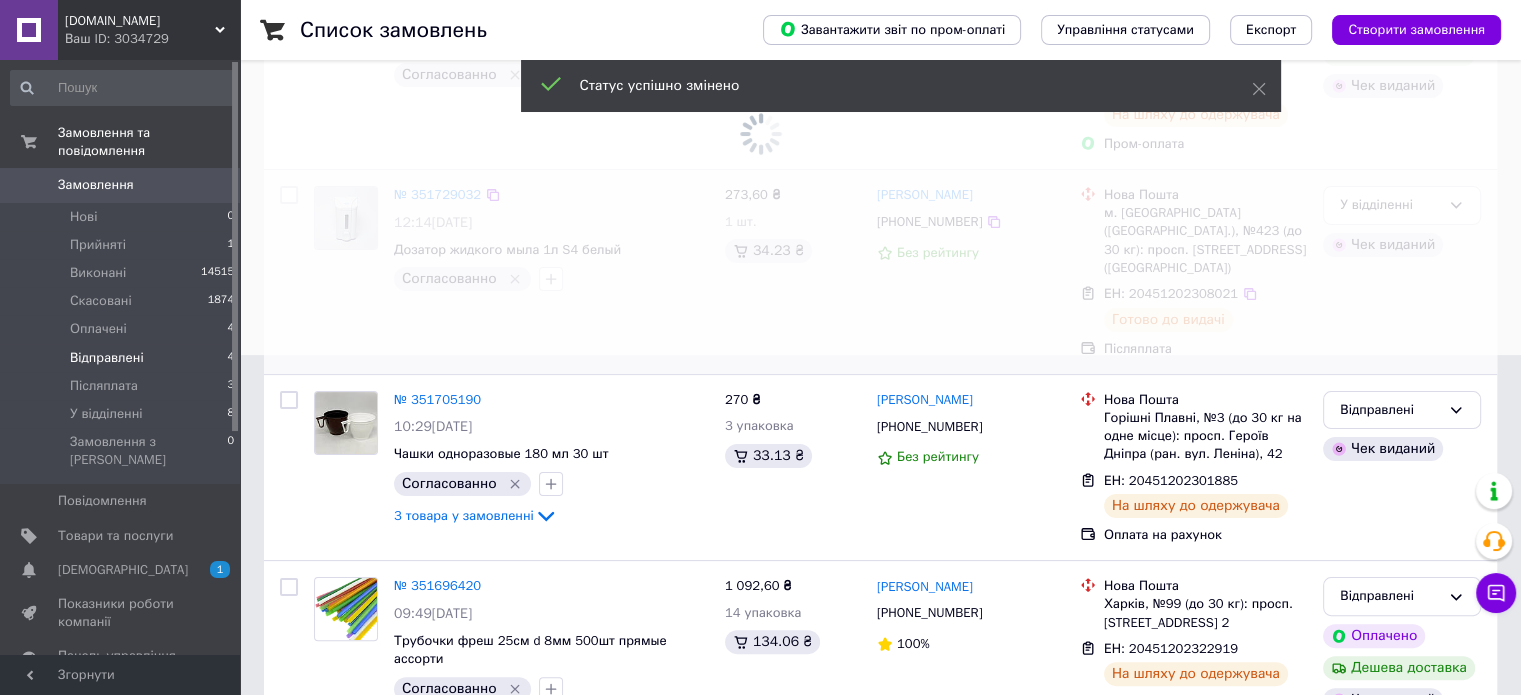 scroll, scrollTop: 361, scrollLeft: 0, axis: vertical 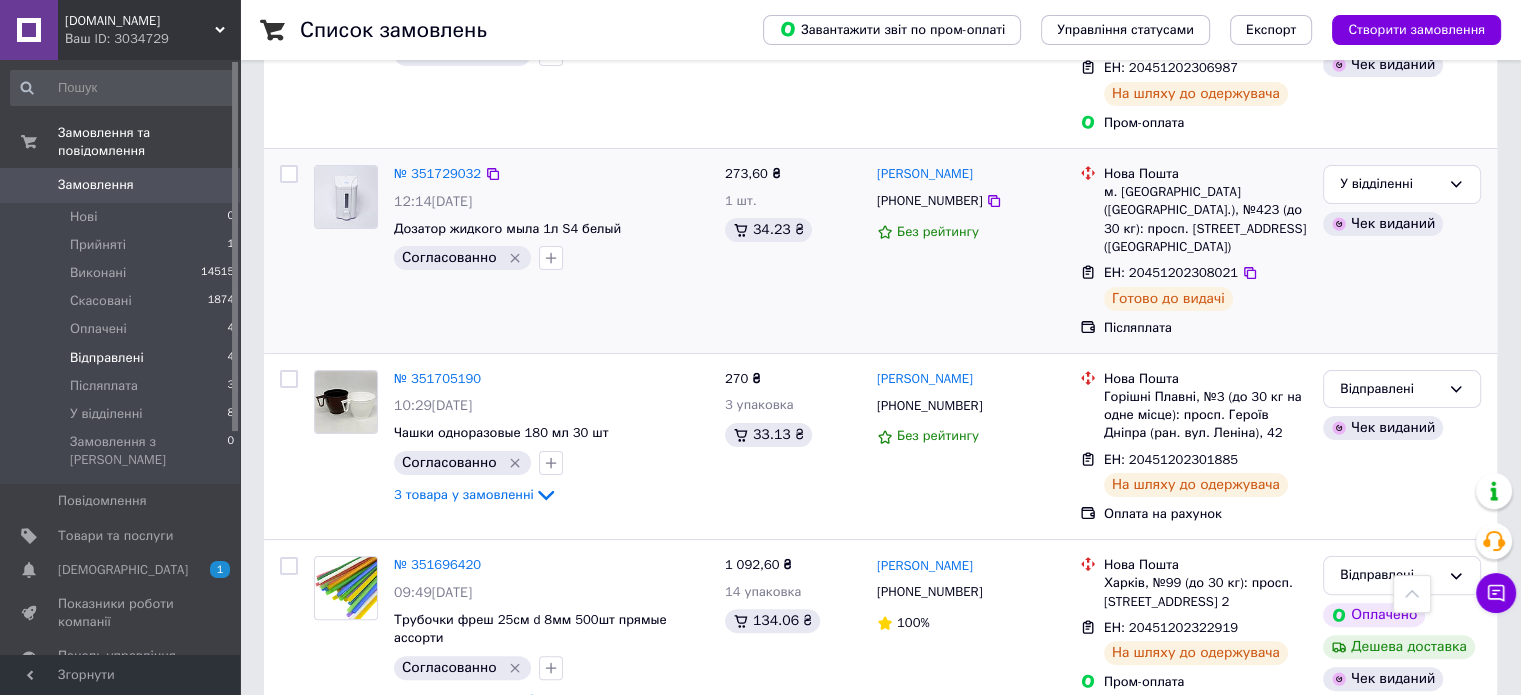 click on "Замовлення" at bounding box center (96, 185) 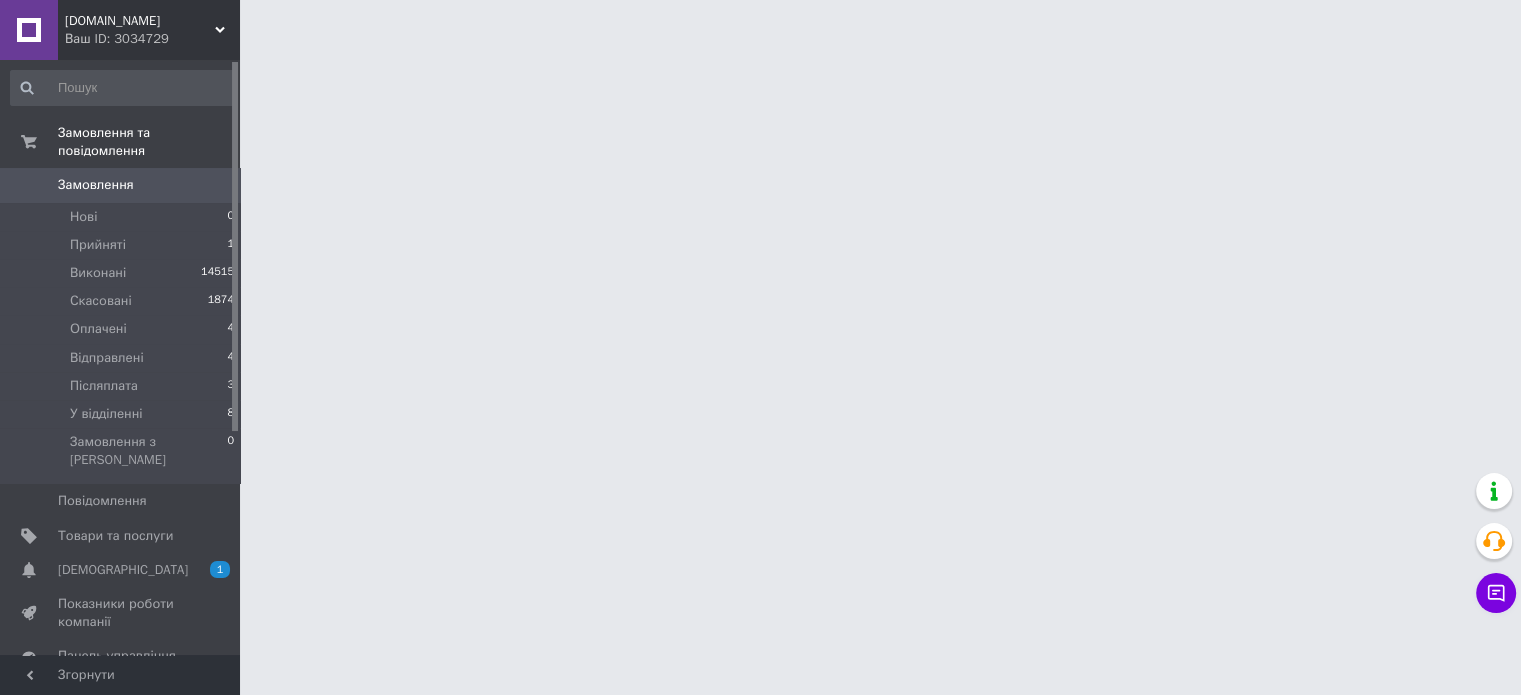 scroll, scrollTop: 0, scrollLeft: 0, axis: both 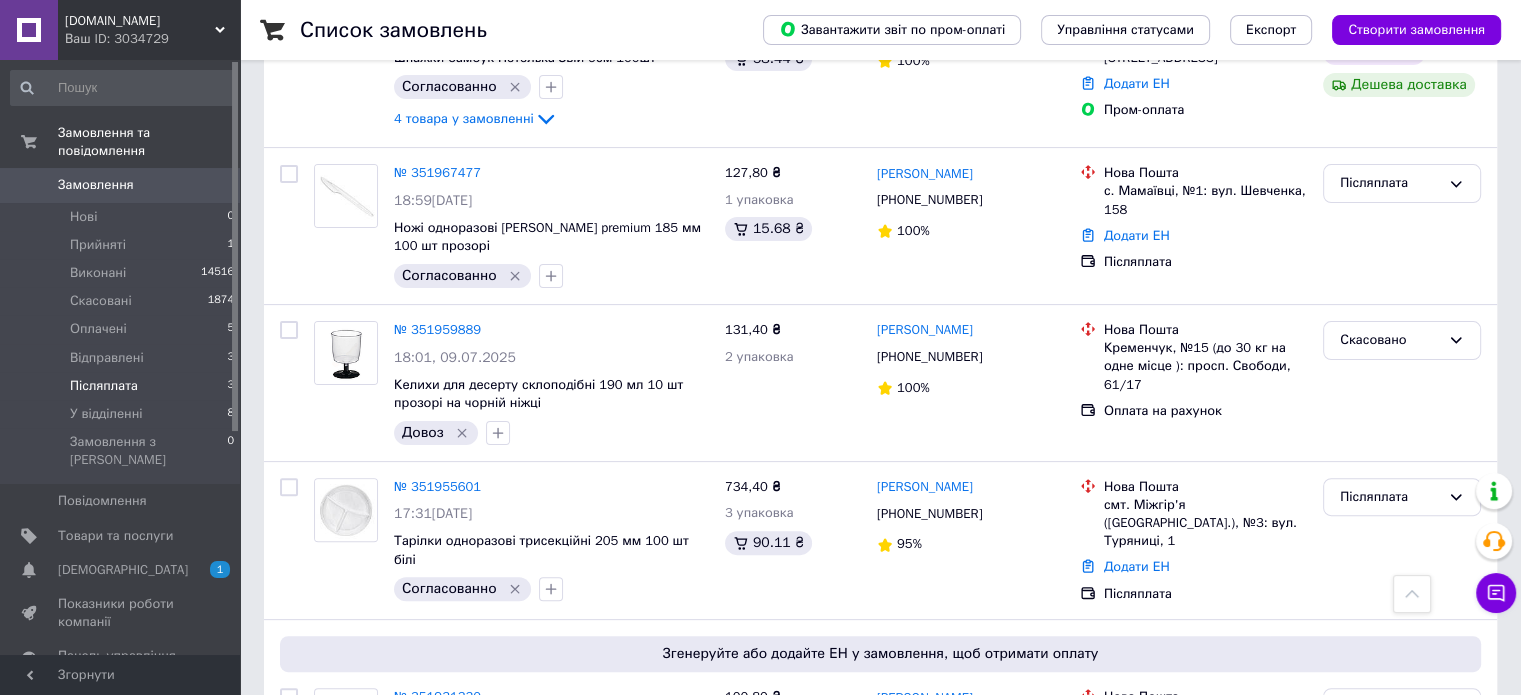 click on "Післяплата 3" at bounding box center (123, 386) 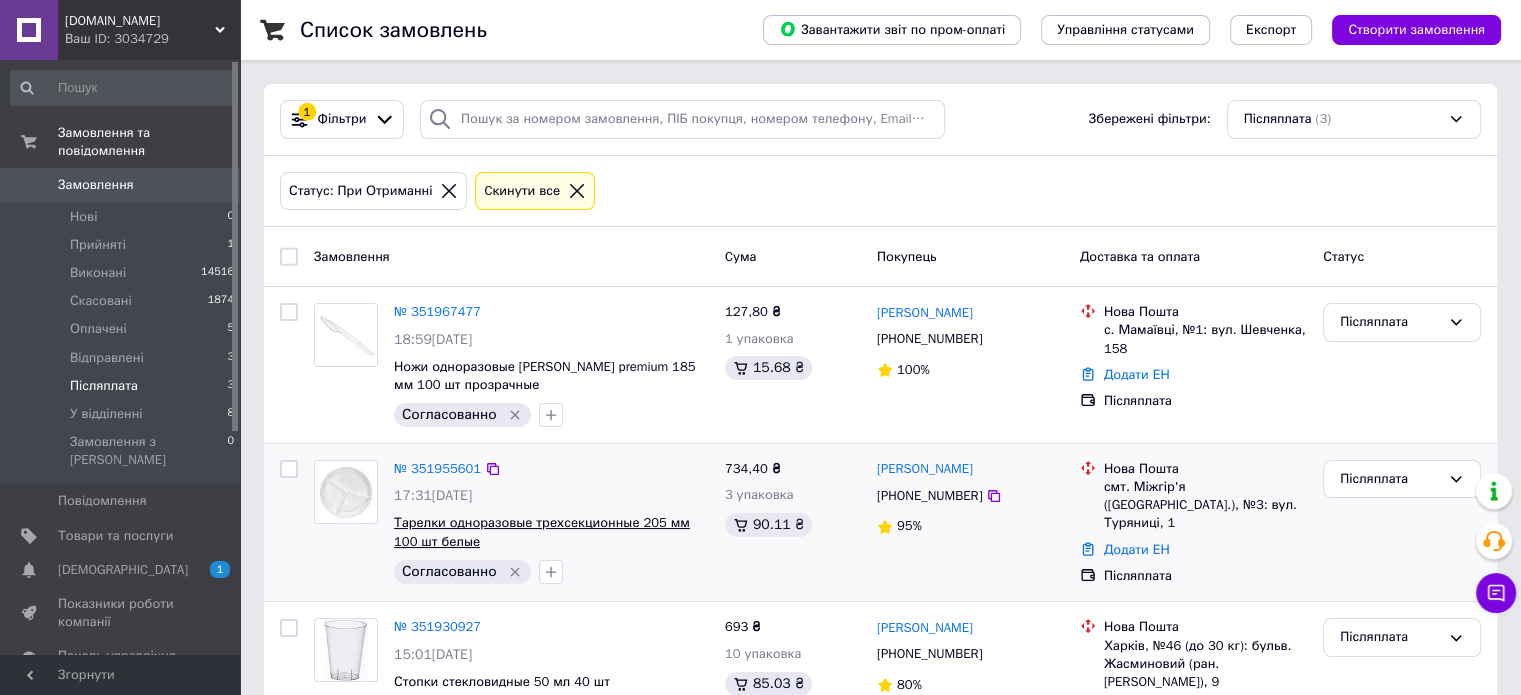 scroll, scrollTop: 67, scrollLeft: 0, axis: vertical 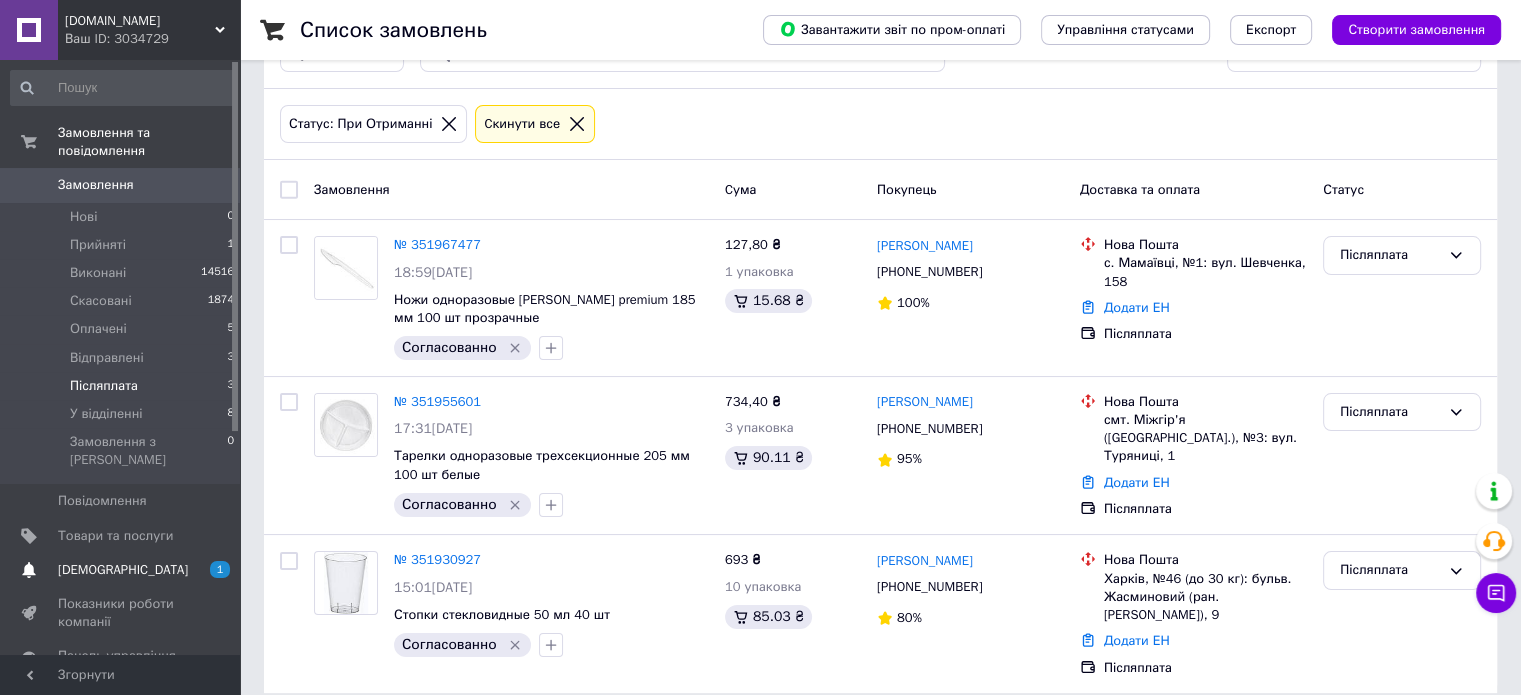 click on "[DEMOGRAPHIC_DATA]" at bounding box center (121, 570) 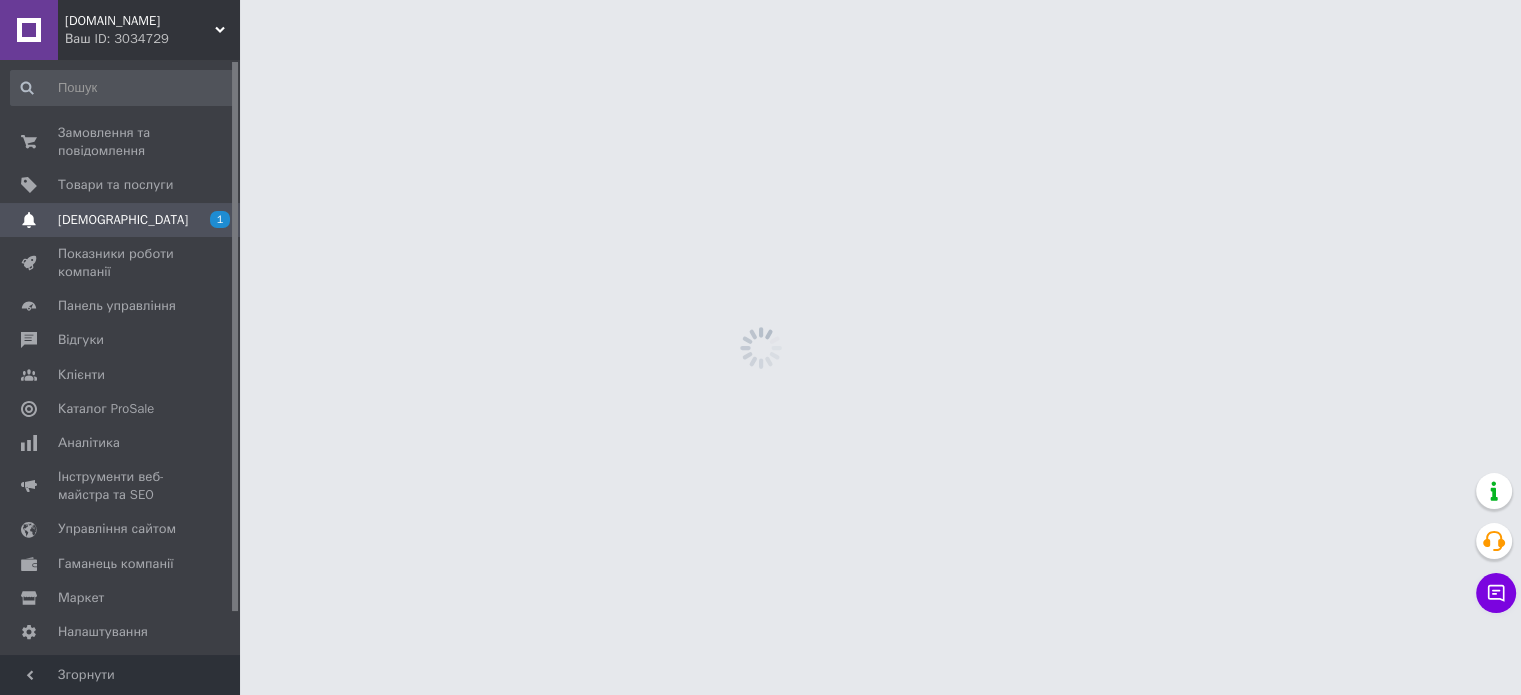 scroll, scrollTop: 0, scrollLeft: 0, axis: both 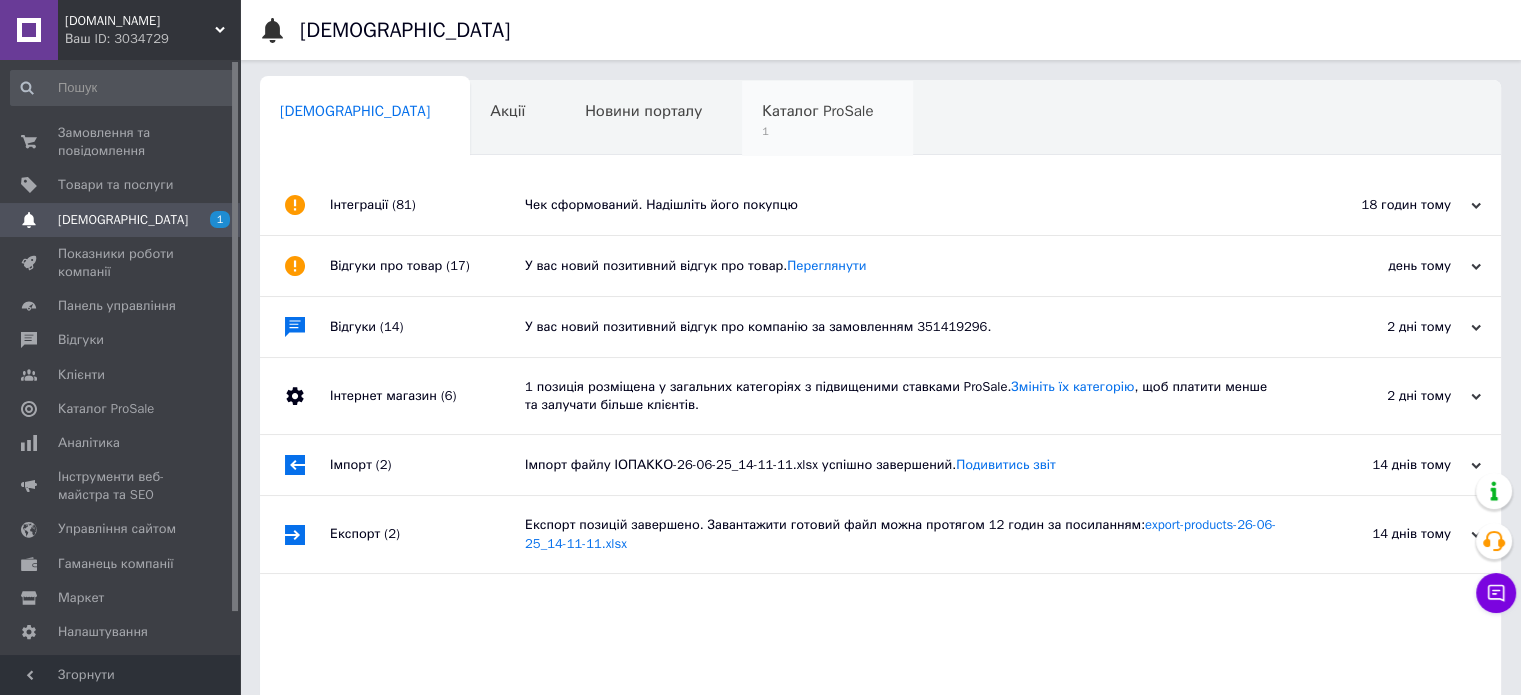 click on "Каталог ProSale" at bounding box center (817, 111) 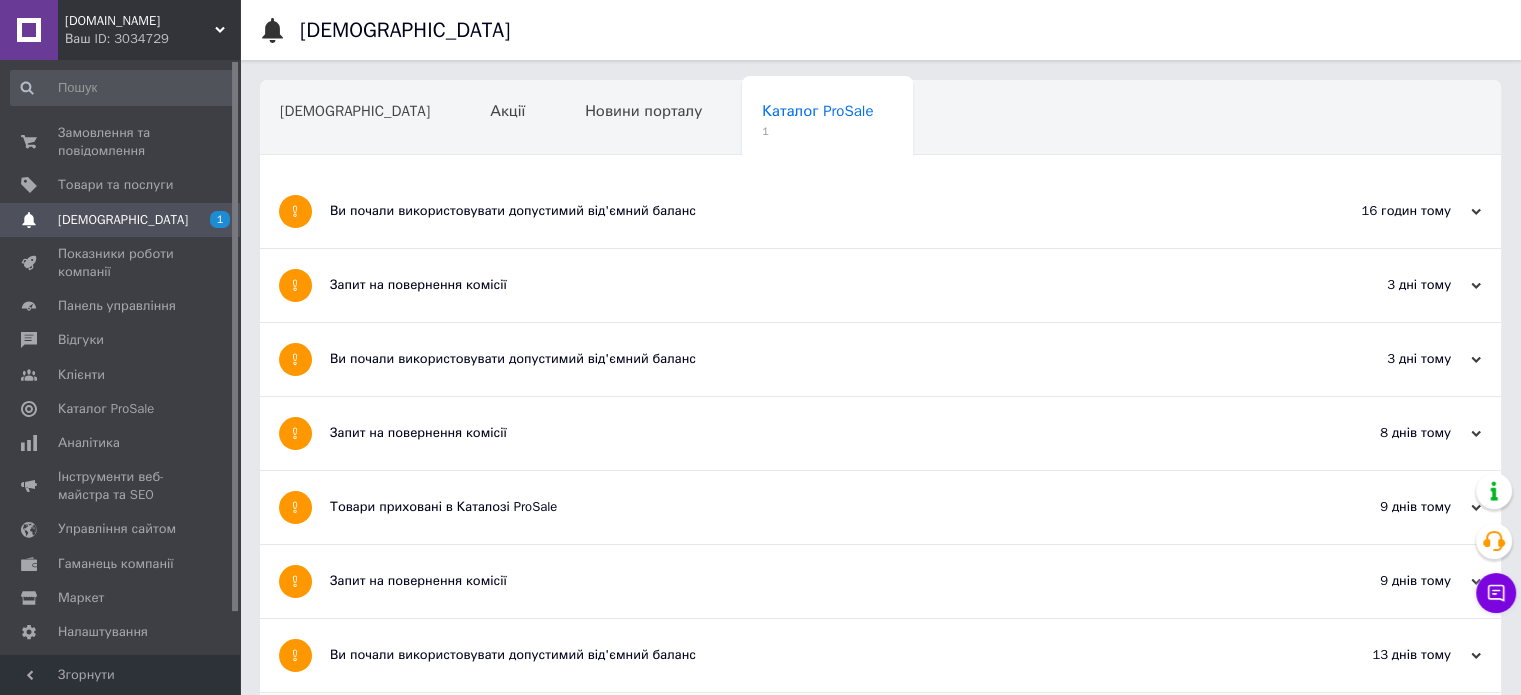 click on "Ви почали використовувати допустимий від'ємний баланс" at bounding box center (805, 211) 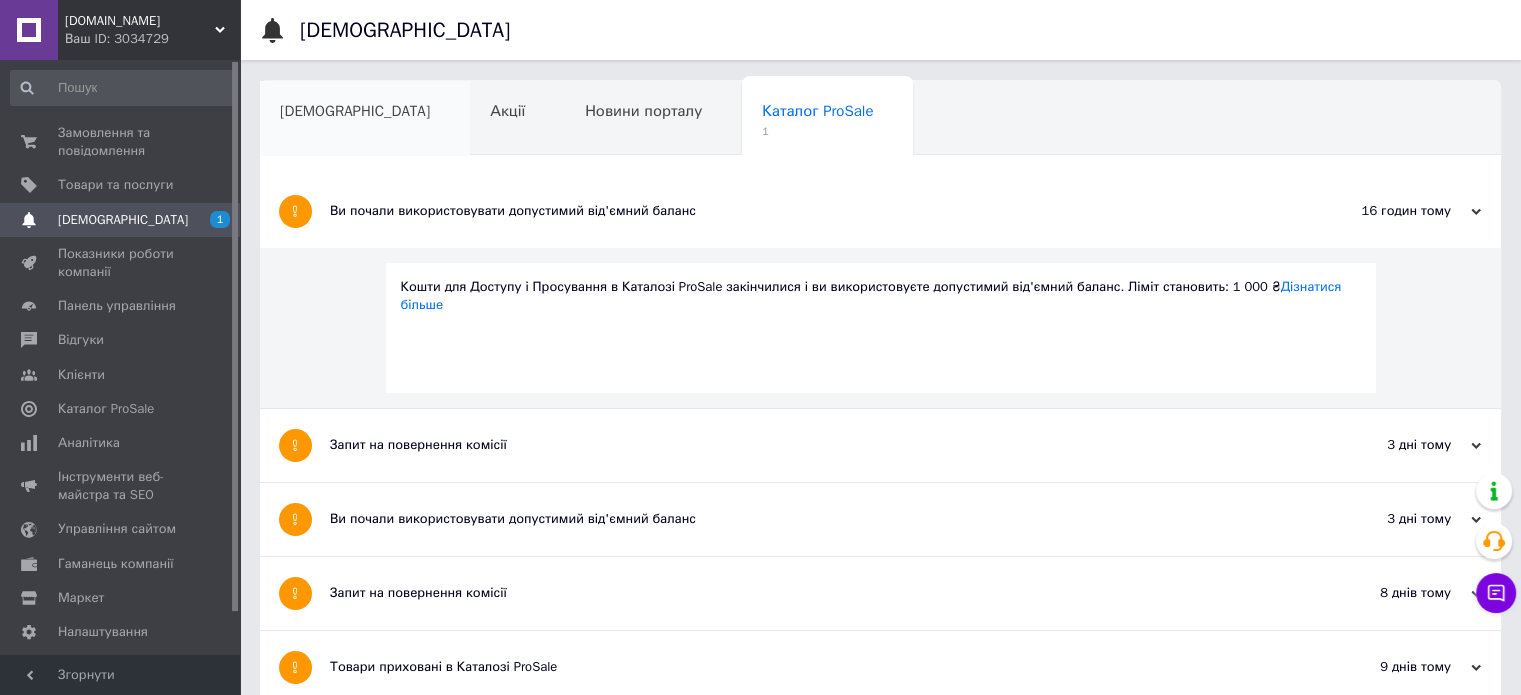 click on "[DEMOGRAPHIC_DATA]" at bounding box center [355, 111] 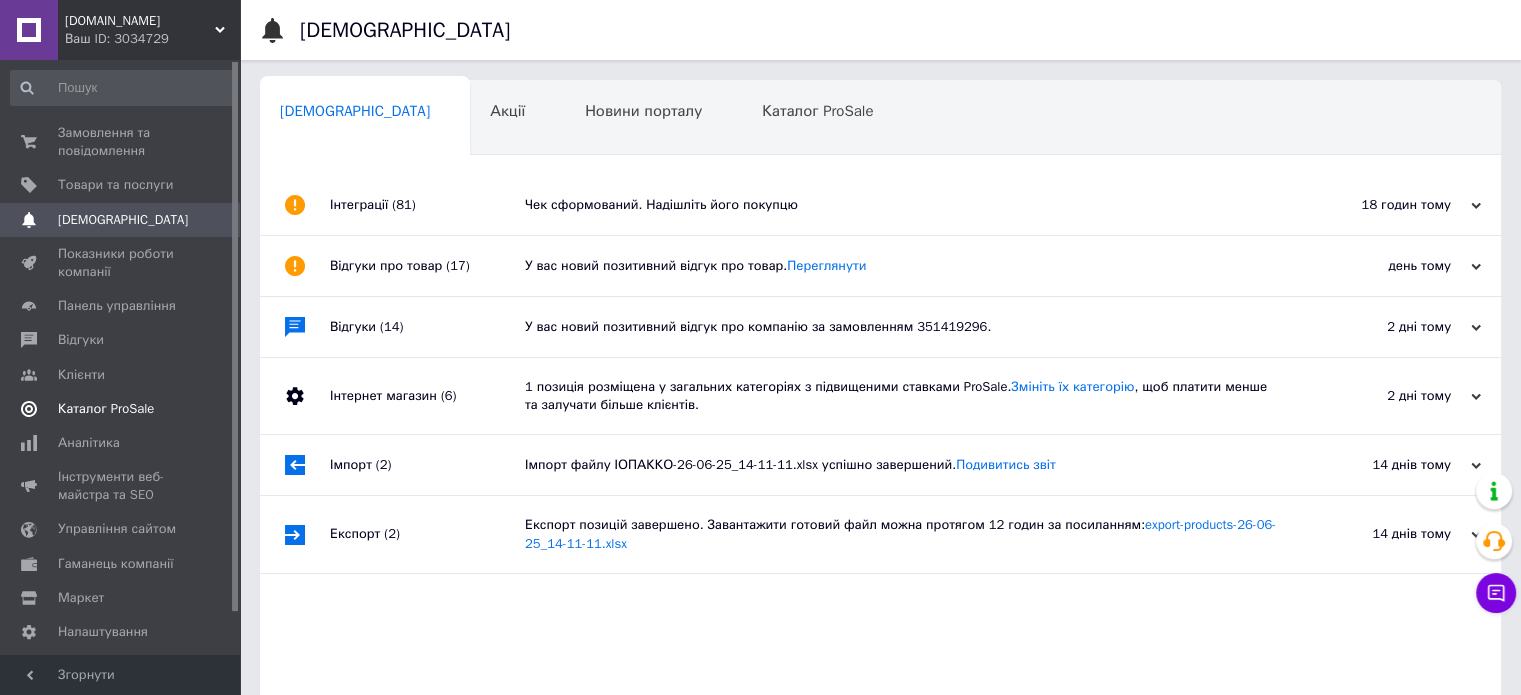 click on "Каталог ProSale" at bounding box center [106, 409] 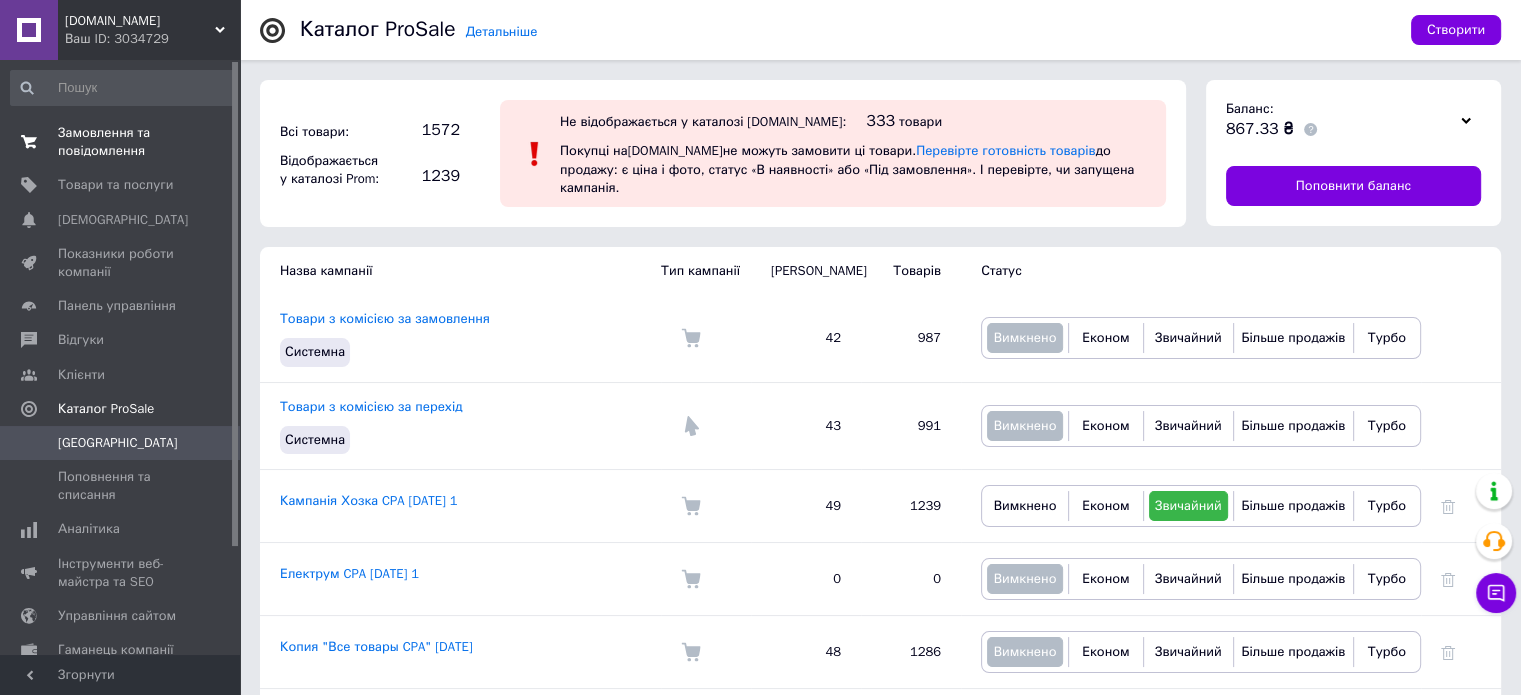 click on "Замовлення та повідомлення" at bounding box center (121, 142) 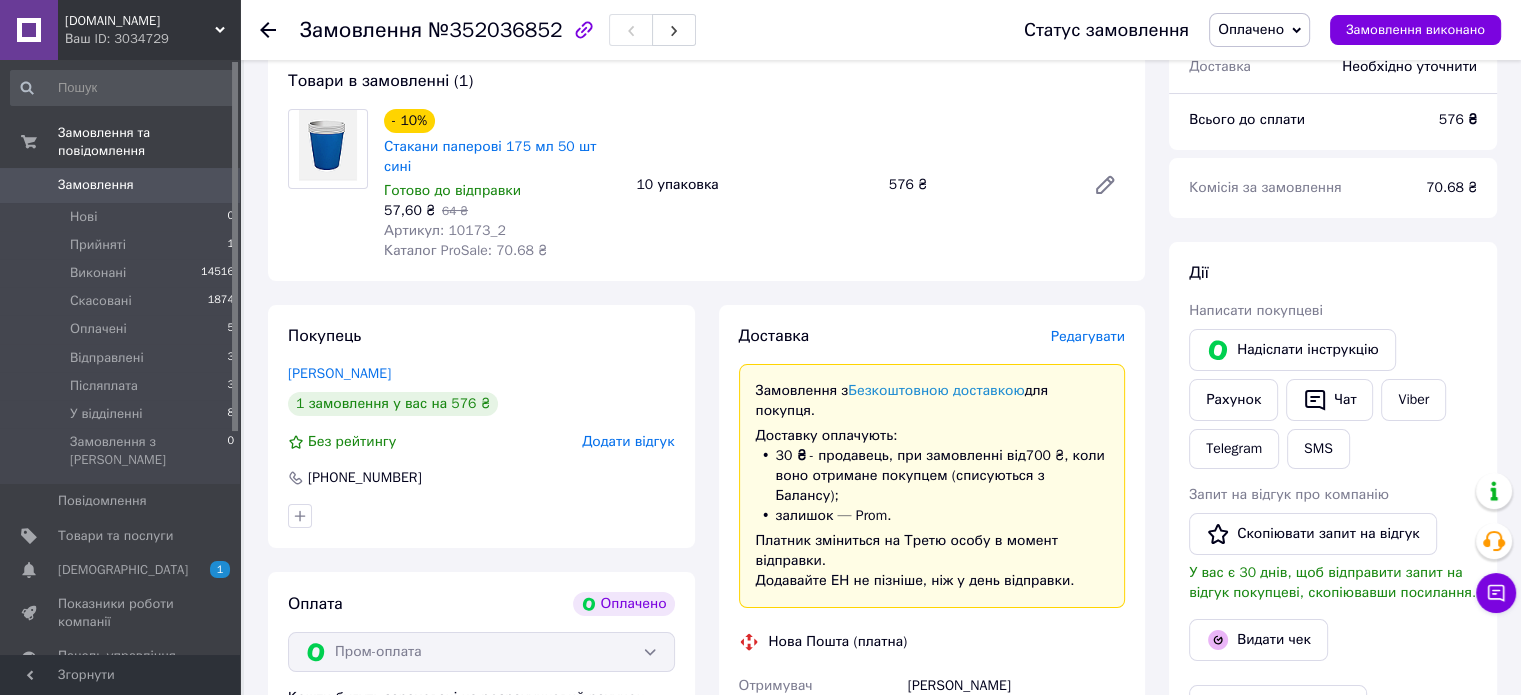 scroll, scrollTop: 200, scrollLeft: 0, axis: vertical 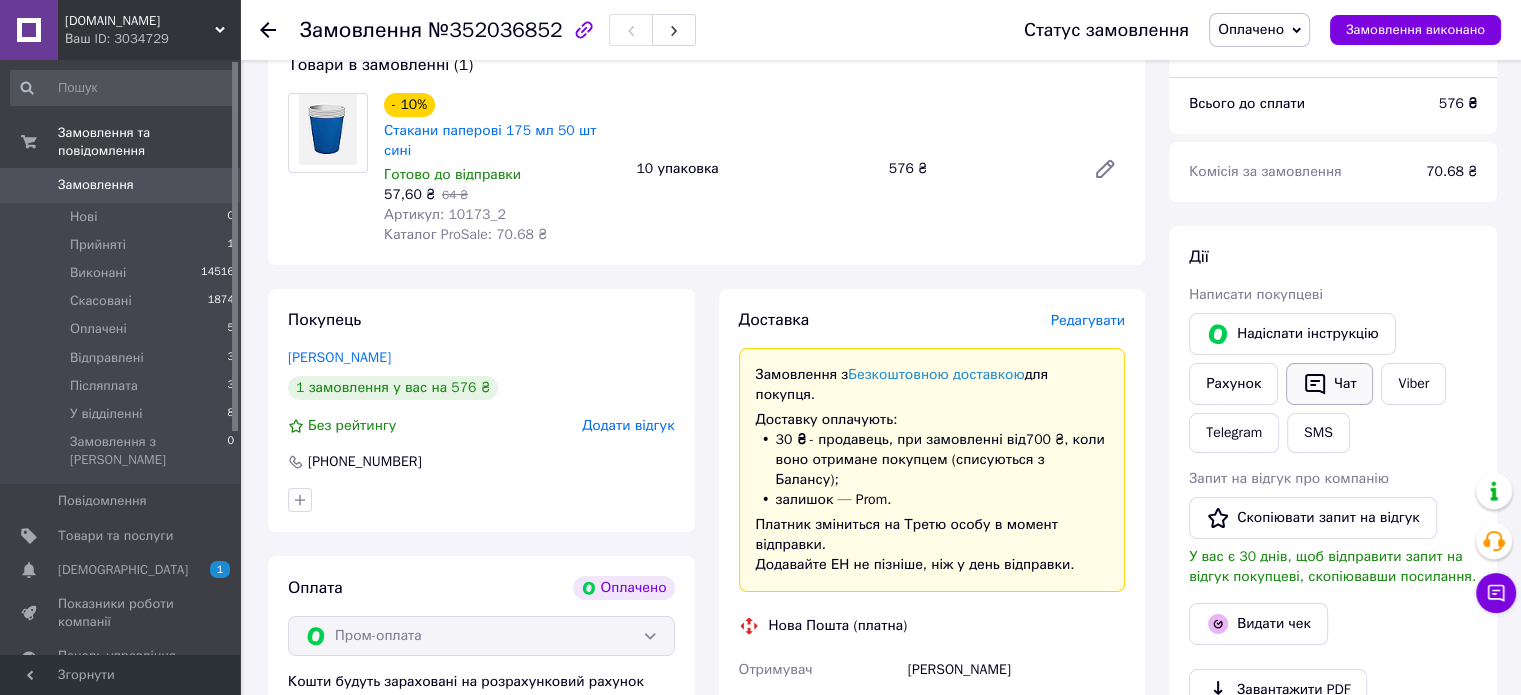 click on "Чат" at bounding box center (1329, 384) 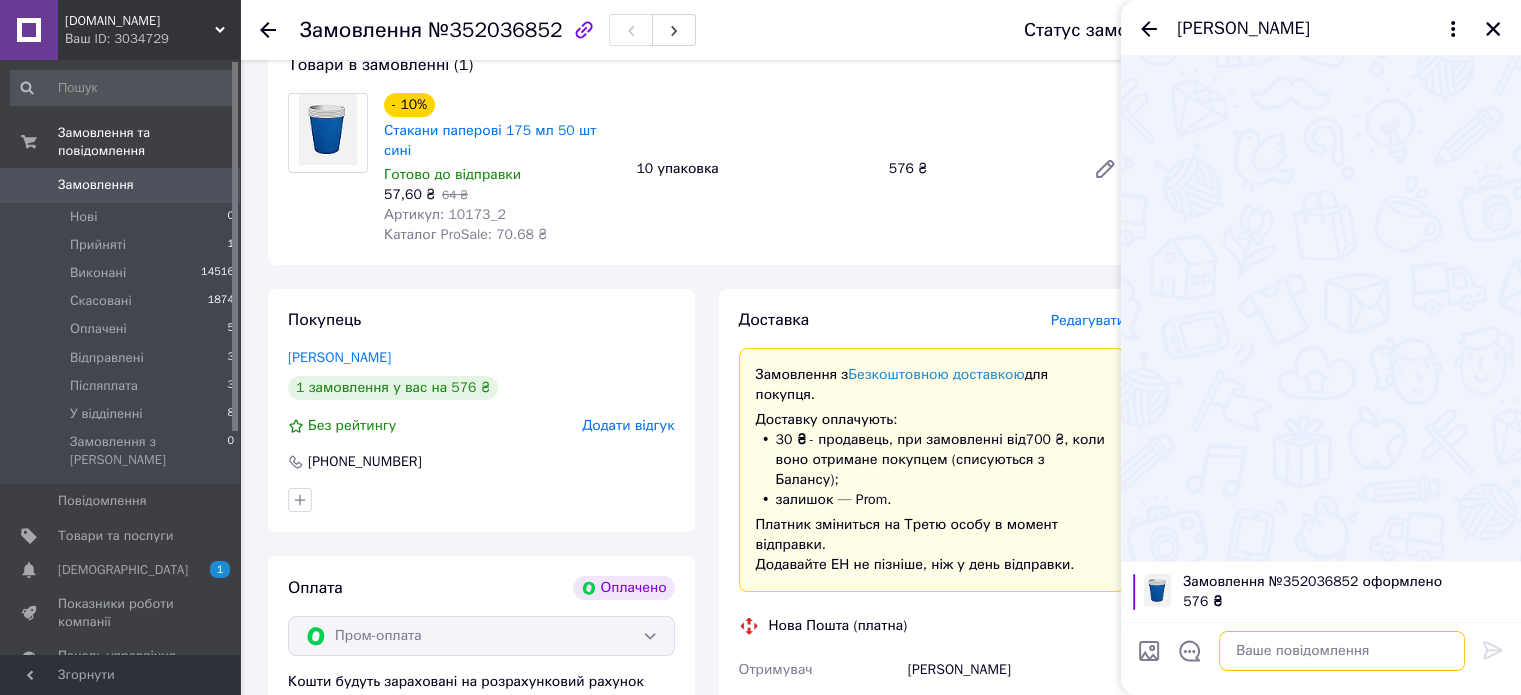 click at bounding box center [1342, 651] 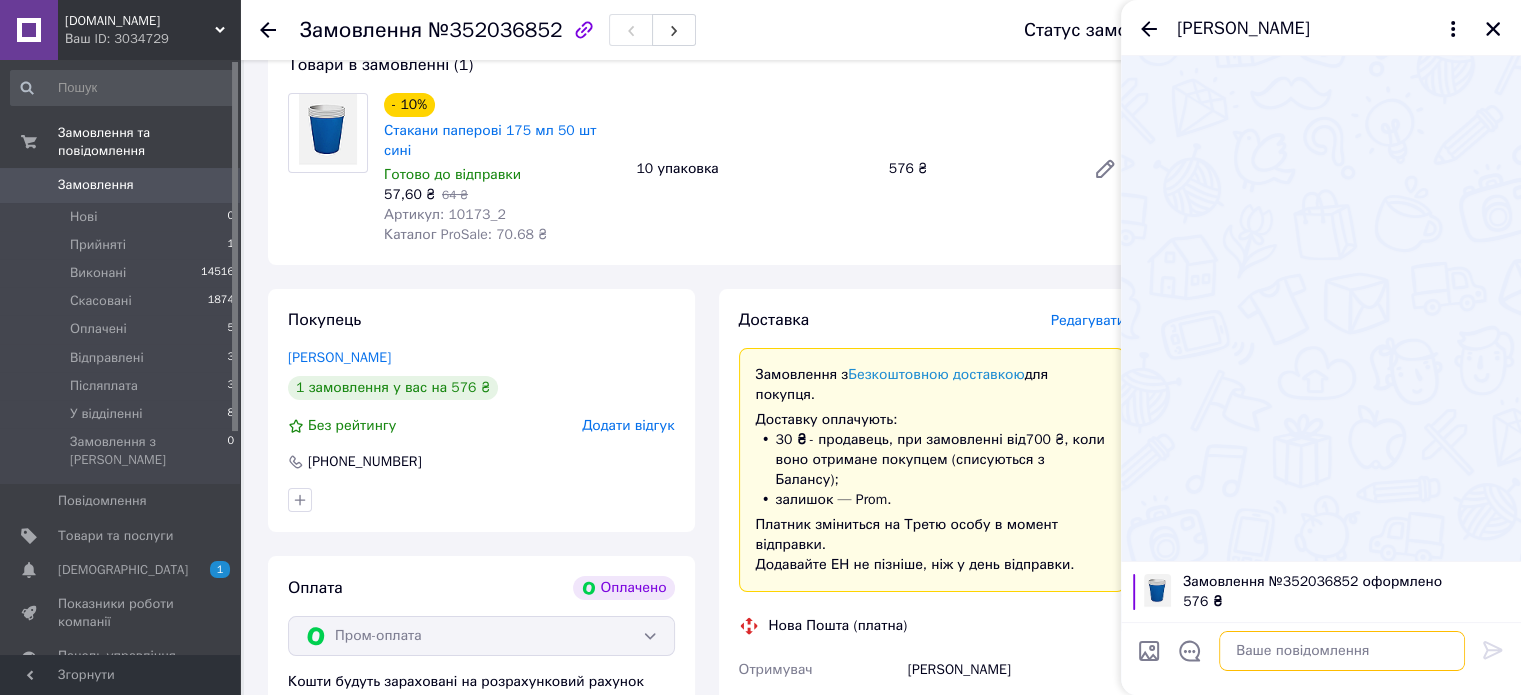 paste on "Вітаємо. Ваше замовлення прийнято до роботи. Сьогодні відправимо з [GEOGRAPHIC_DATA]. Очікуйте номер декларації для отримання" 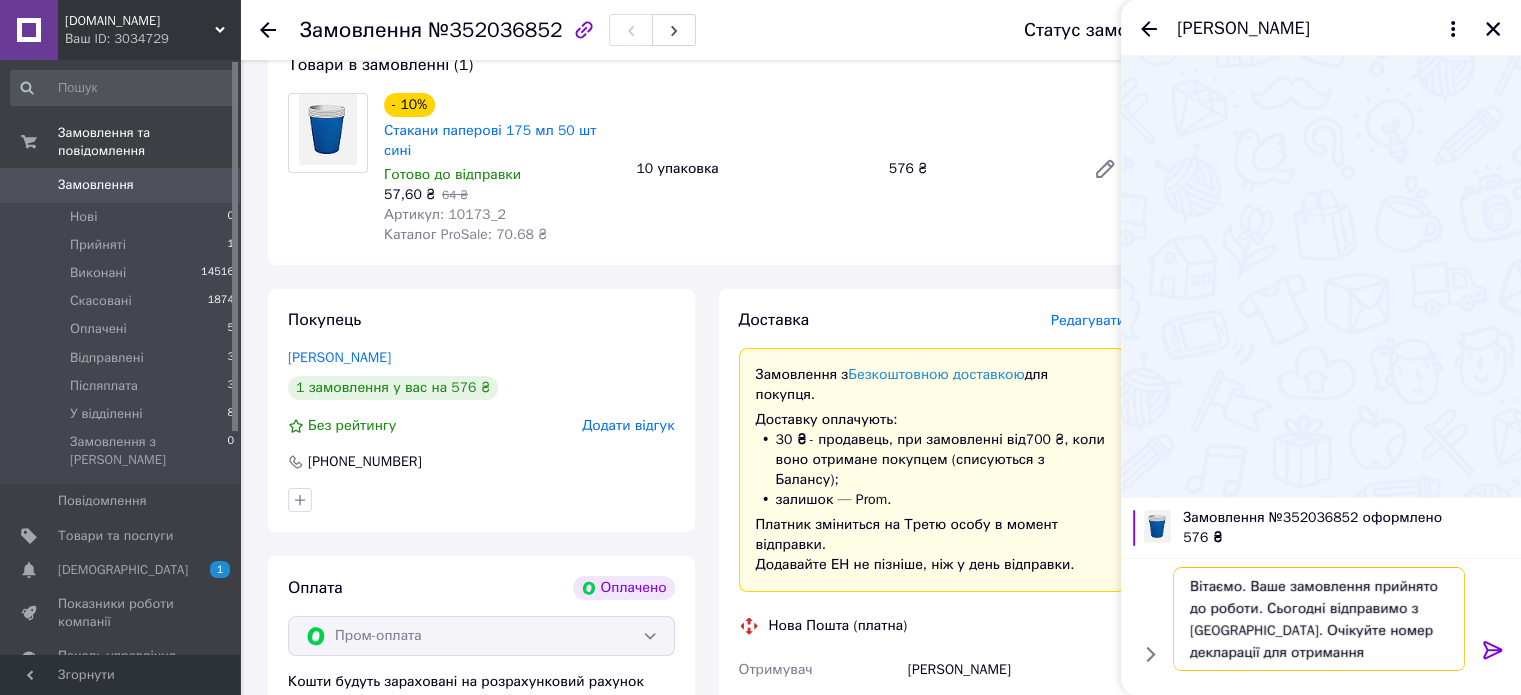 scroll, scrollTop: 1, scrollLeft: 0, axis: vertical 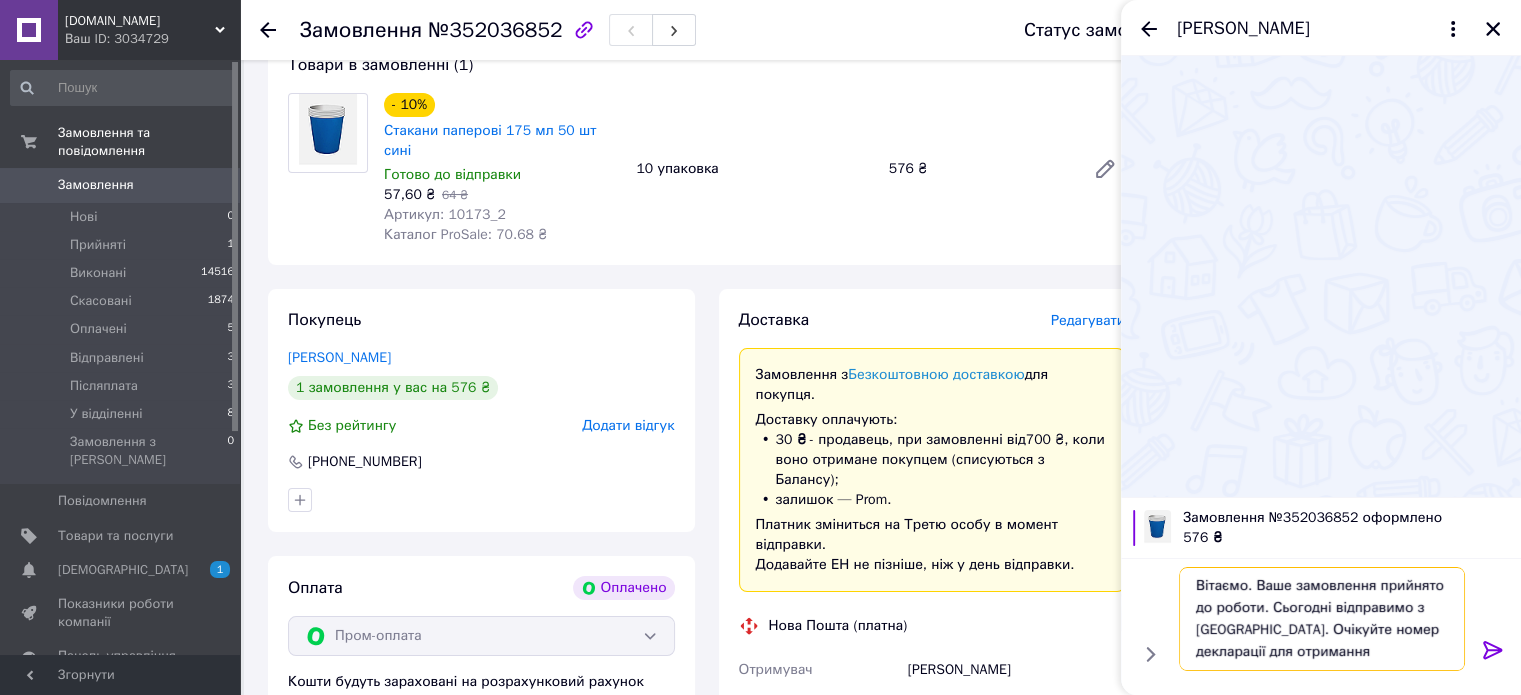 type 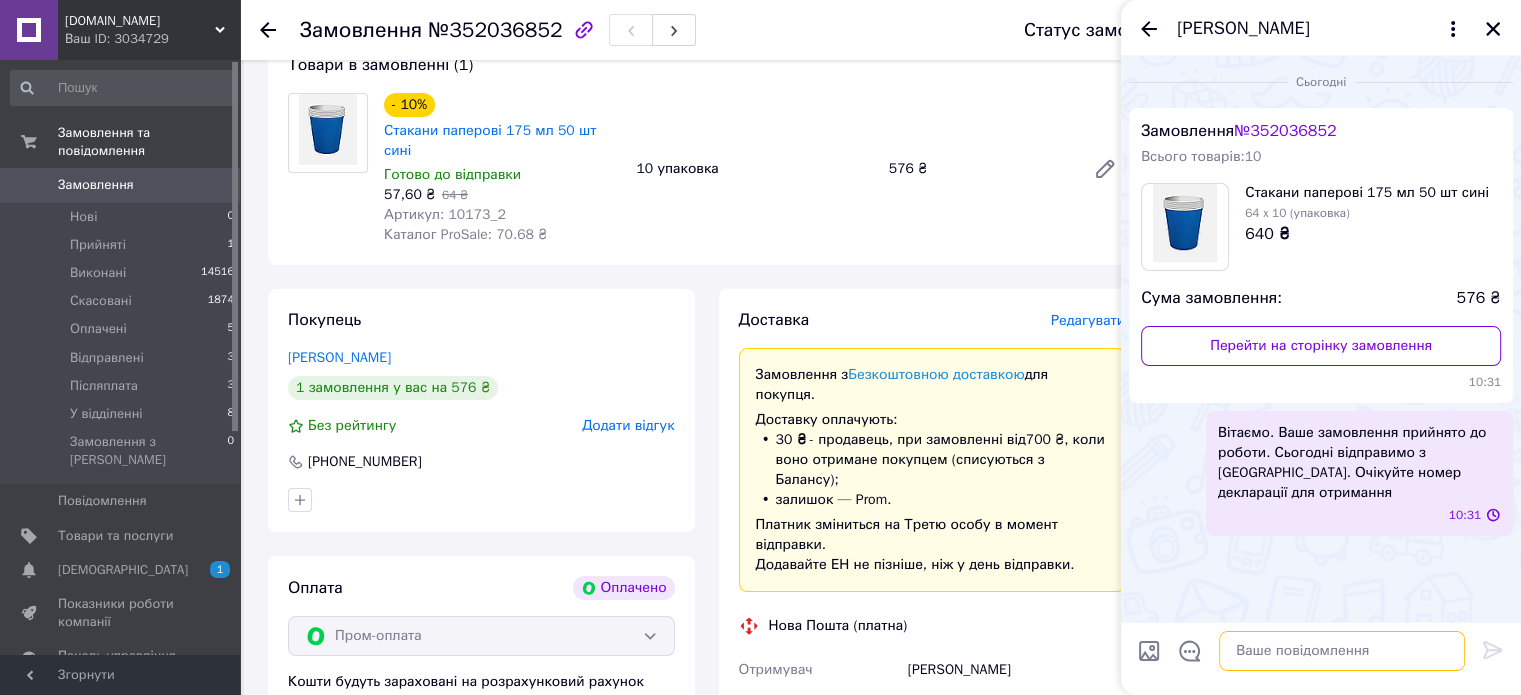 scroll, scrollTop: 0, scrollLeft: 0, axis: both 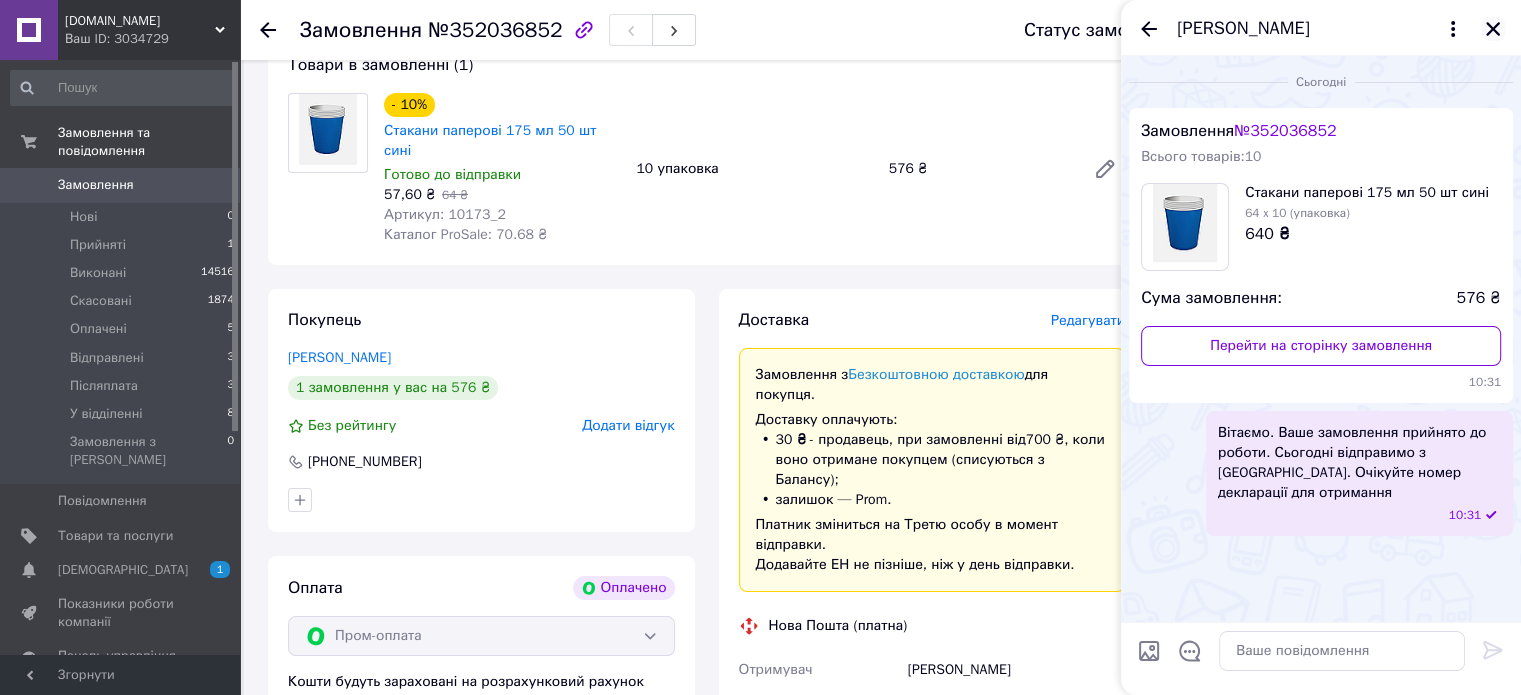 click 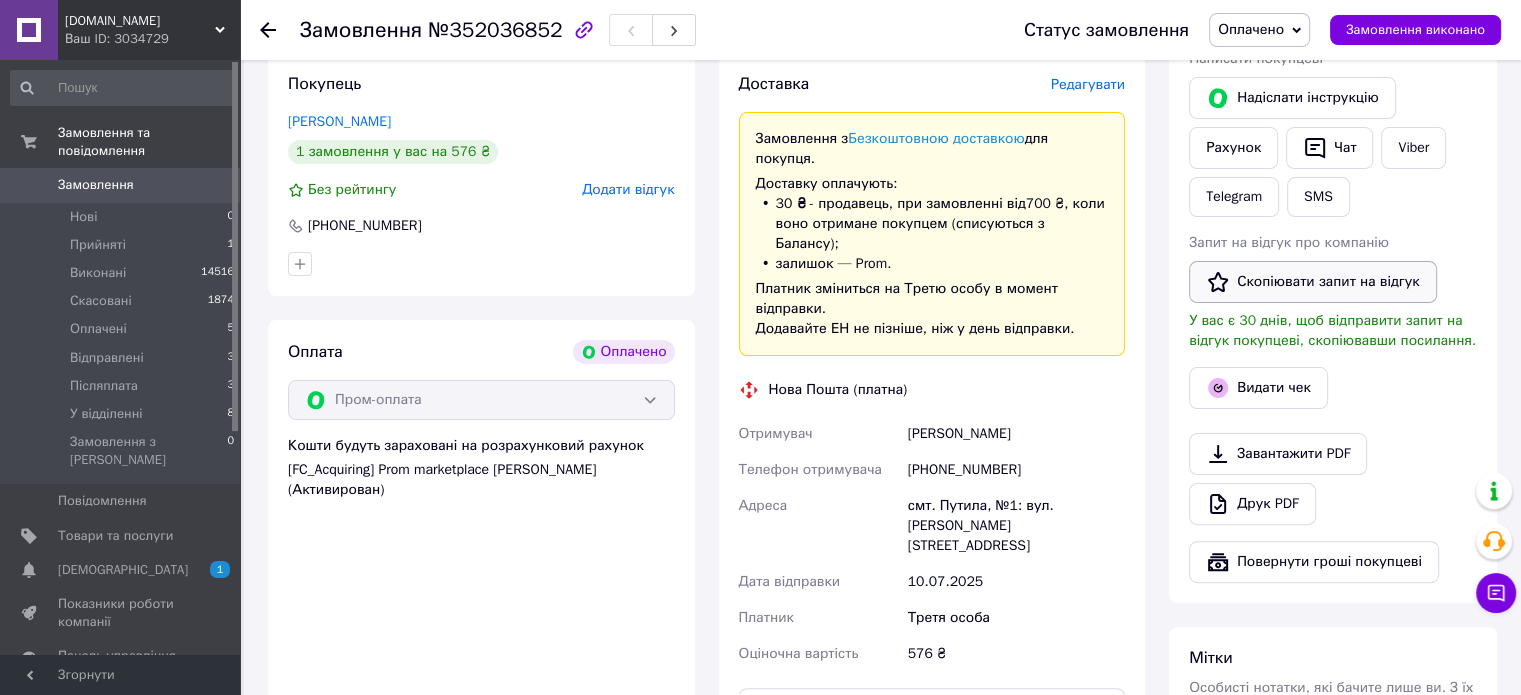 scroll, scrollTop: 400, scrollLeft: 0, axis: vertical 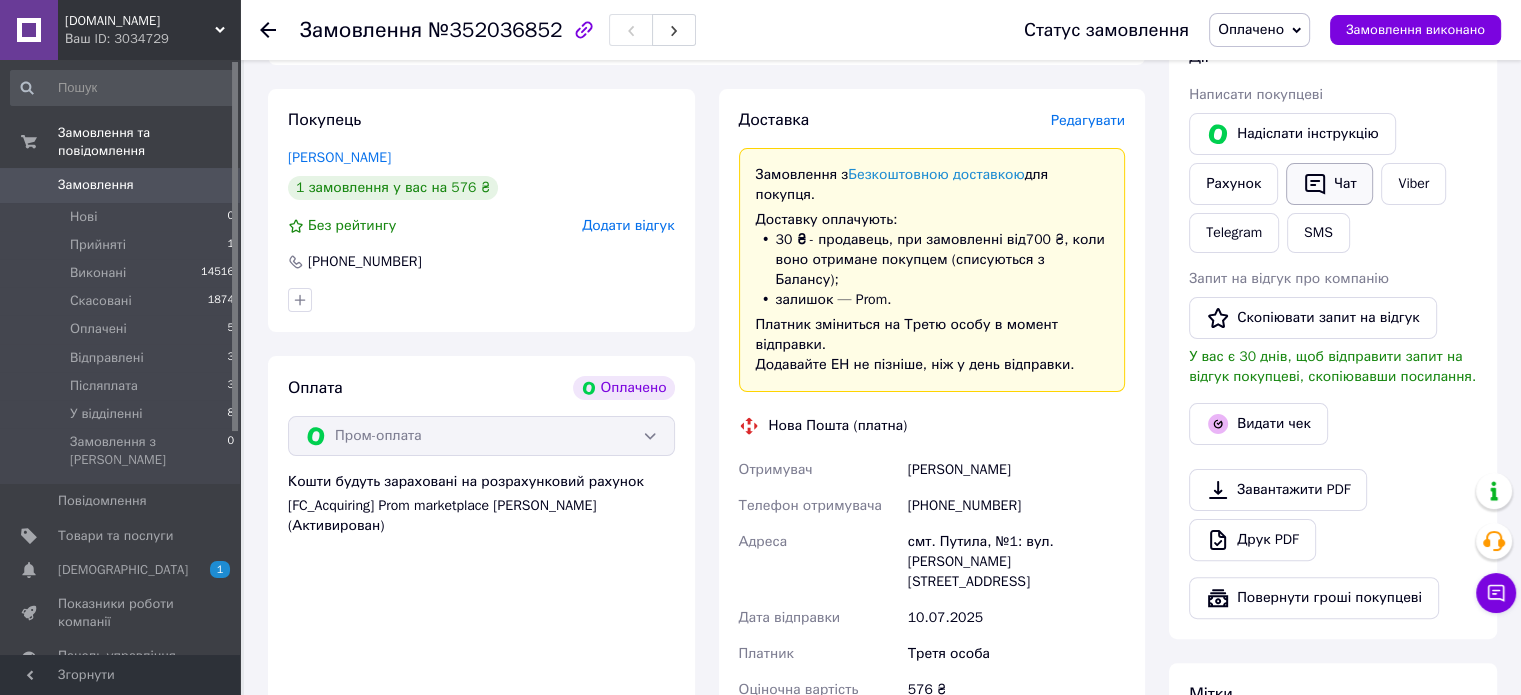 click 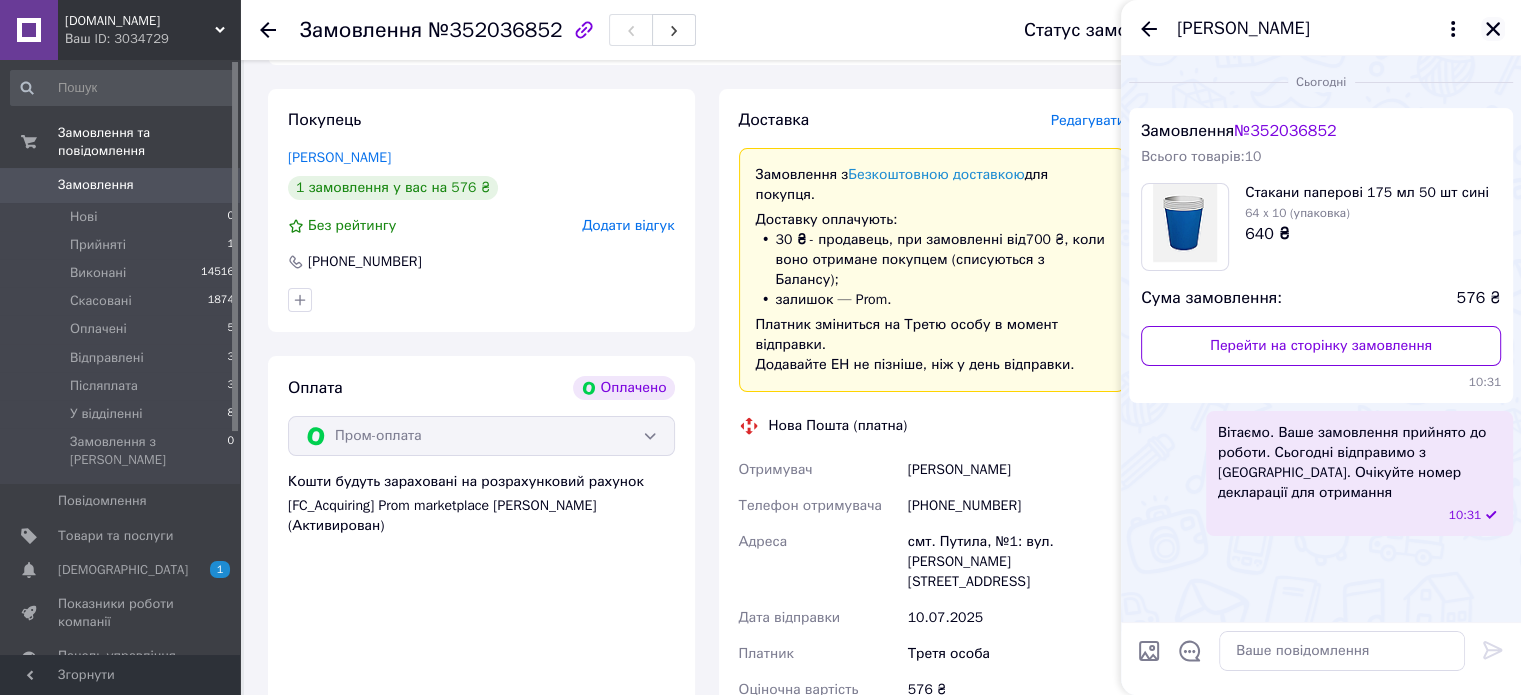 click 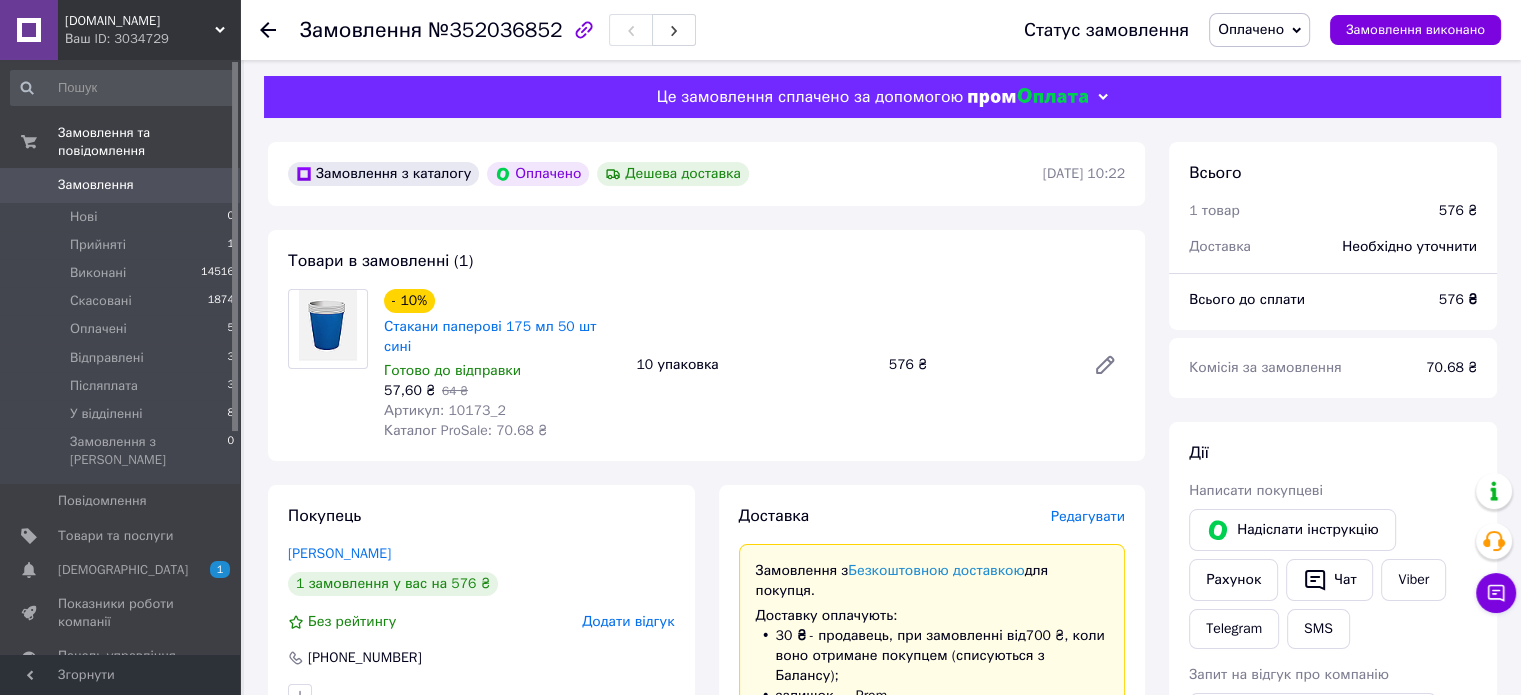 scroll, scrollTop: 0, scrollLeft: 0, axis: both 